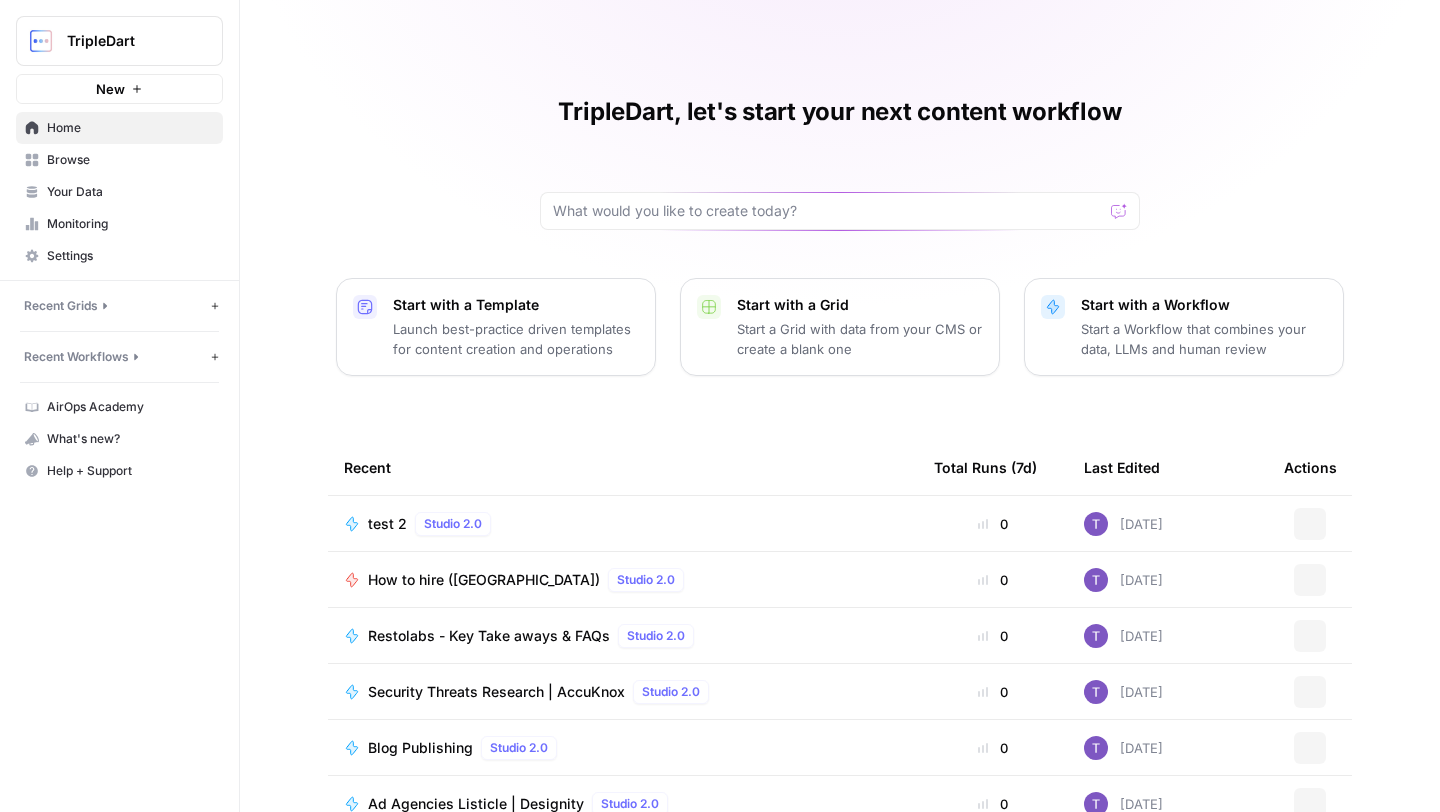 scroll, scrollTop: 0, scrollLeft: 0, axis: both 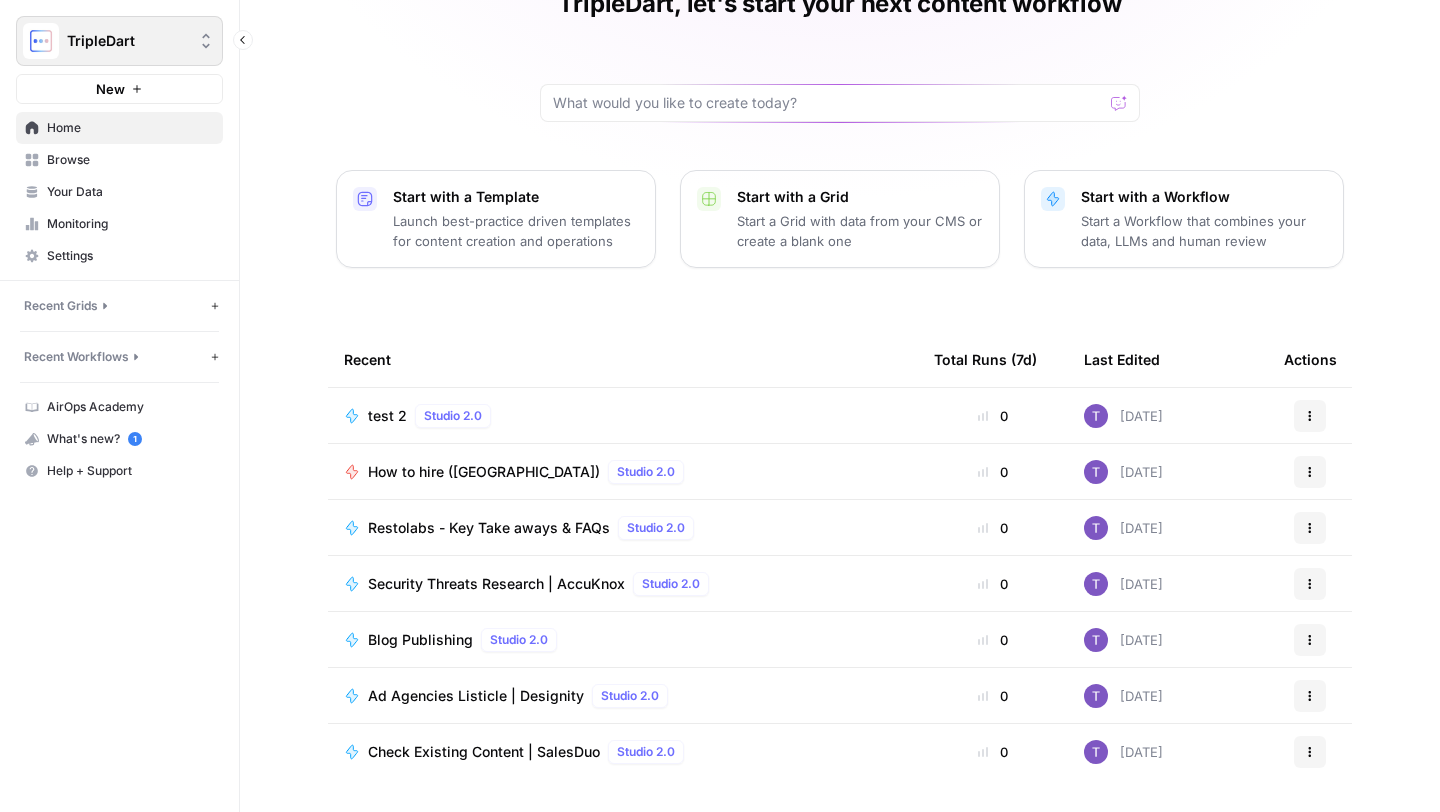 click on "TripleDart" at bounding box center (119, 41) 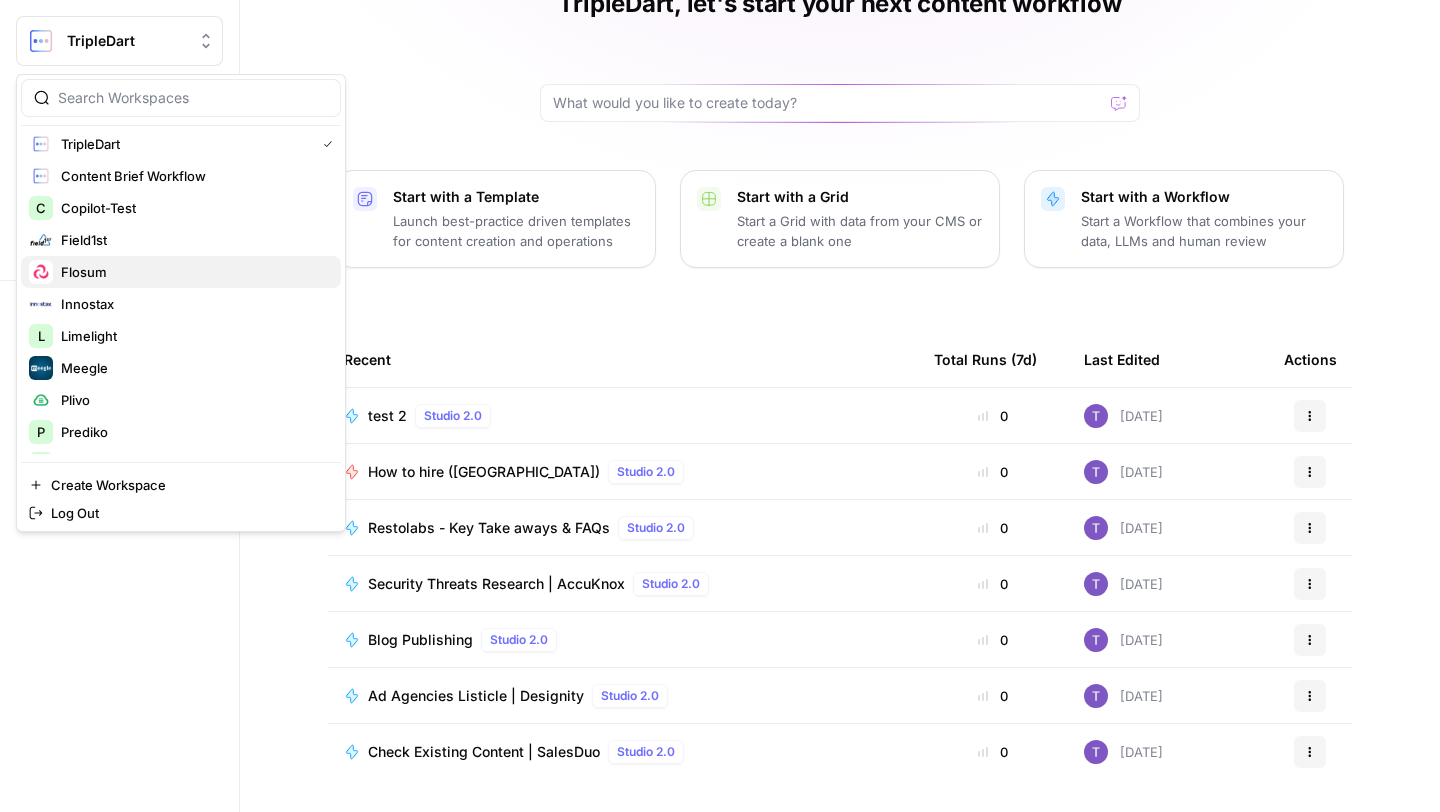 scroll, scrollTop: 0, scrollLeft: 0, axis: both 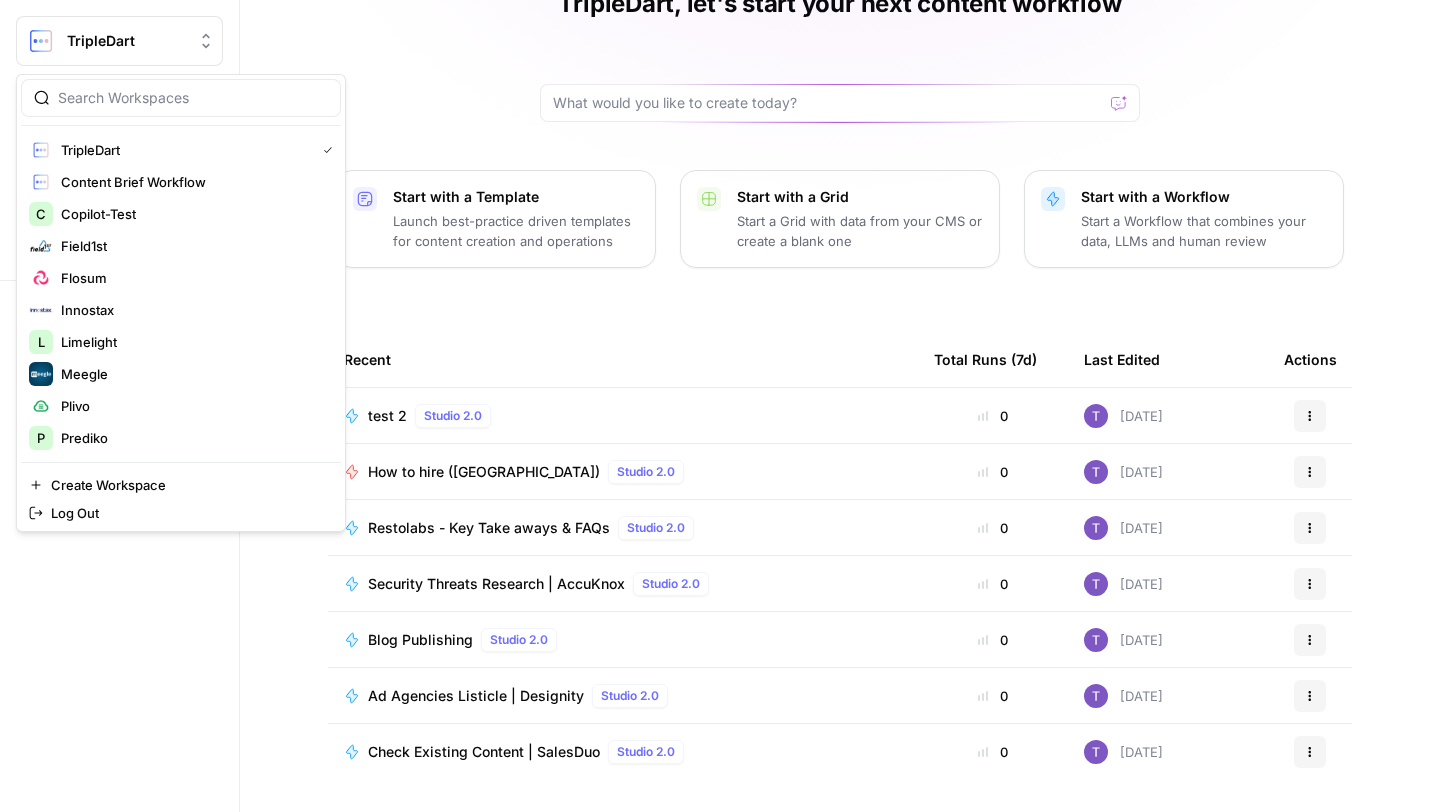 click on "TripleDart, let's start your next content workflow Start with a Template Launch best-practice driven templates for content creation and operations Start with a Grid Start a Grid with data from your CMS or create a blank one Start with a Workflow Start a Workflow that combines your data, LLMs and human review Recent Total Runs (7d) Last Edited Actions test 2  Studio 2.0 0 [DATE] Actions How to hire (Tarmack) Studio 2.0 0 [DATE] Actions Restolabs - Key Take aways & FAQs Studio 2.0 0 [DATE] Actions Security Threats Research | AccuKnox Studio 2.0 0 [DATE] Actions Blog Publishing Studio 2.0 0 [DATE] Actions Ad Agencies Listicle | Designity Studio 2.0 0 [DATE] Actions Check Existing Content | SalesDuo Studio 2.0 0 [DATE] Actions" at bounding box center (840, 352) 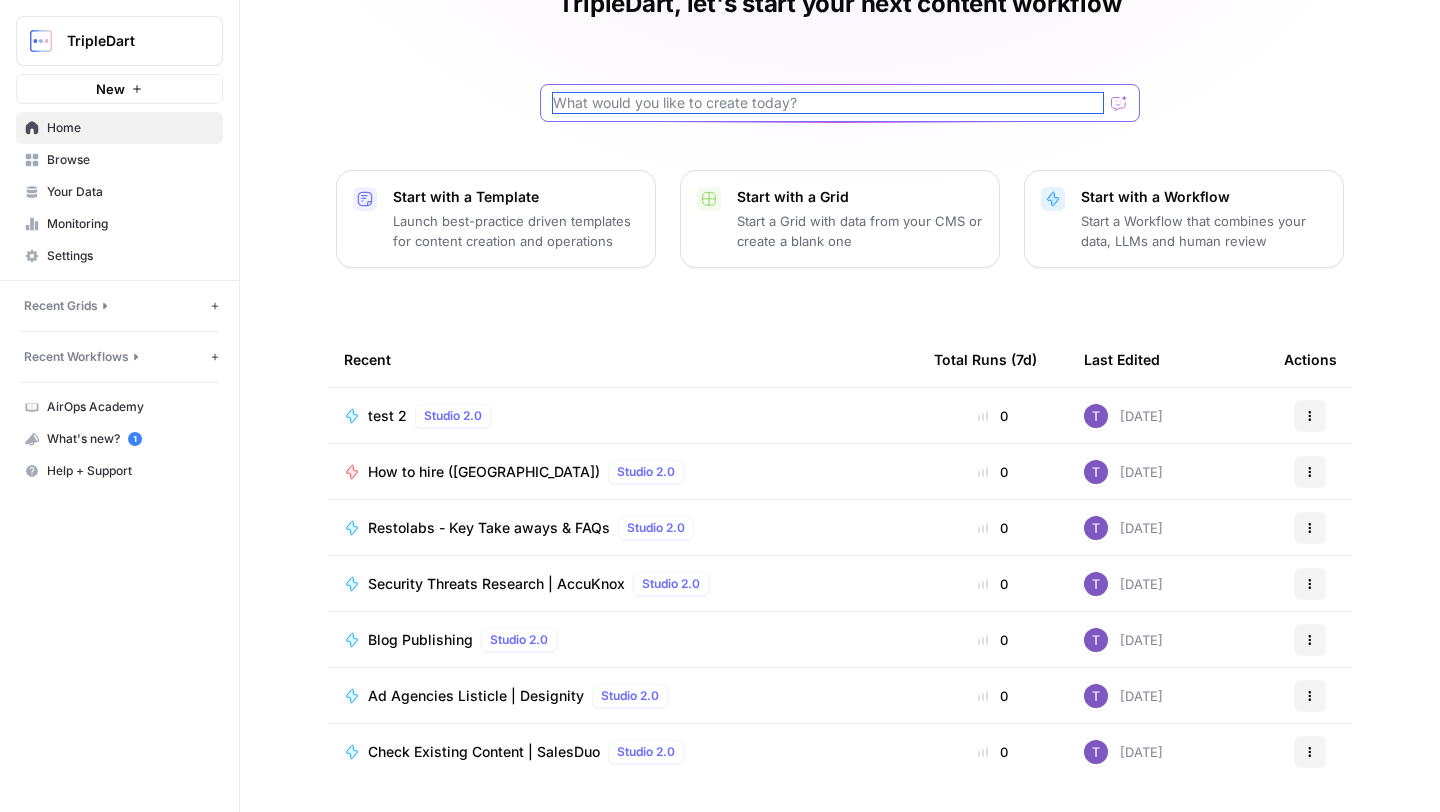 click at bounding box center [828, 103] 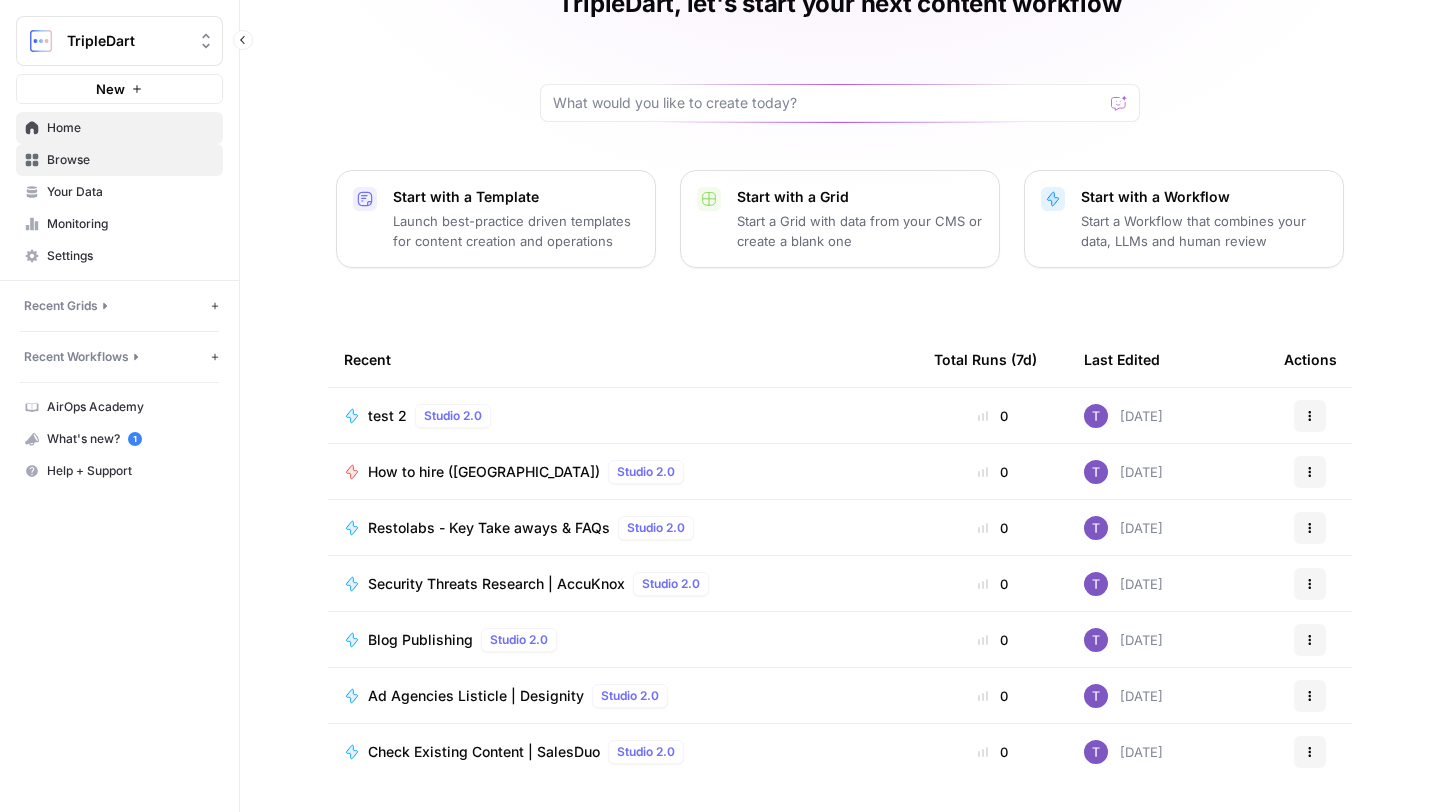 click on "Browse" at bounding box center (130, 160) 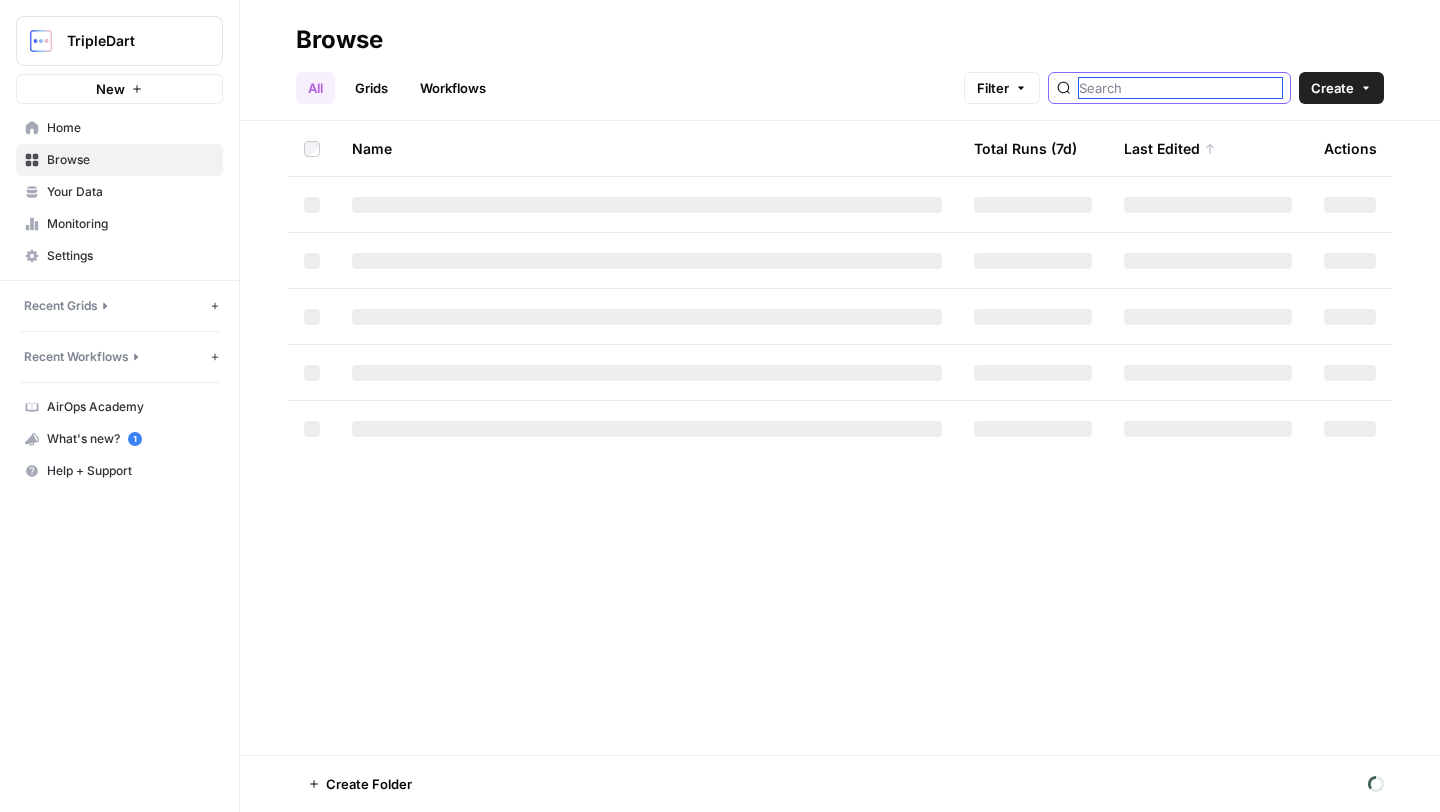 click at bounding box center [1180, 88] 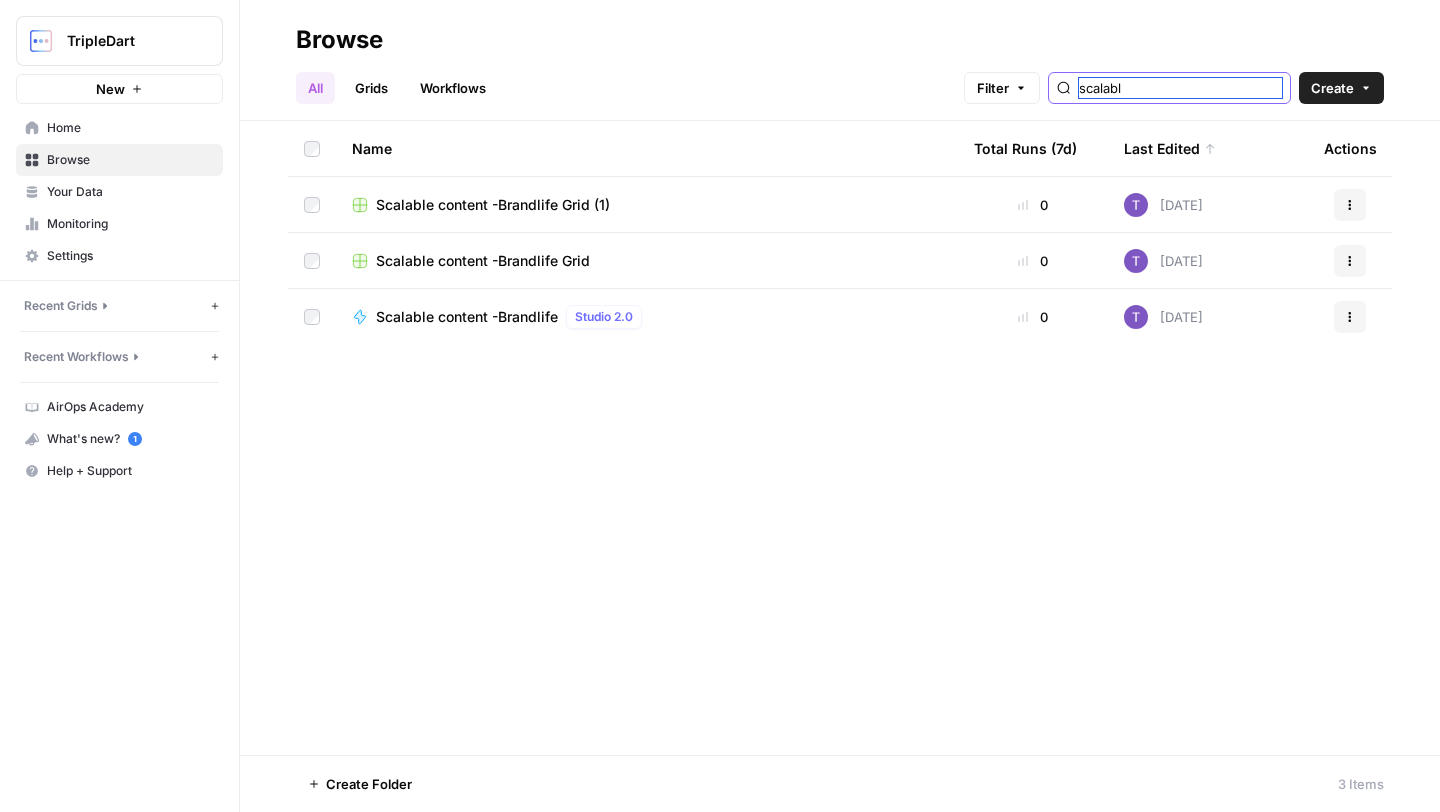 type on "scalabl" 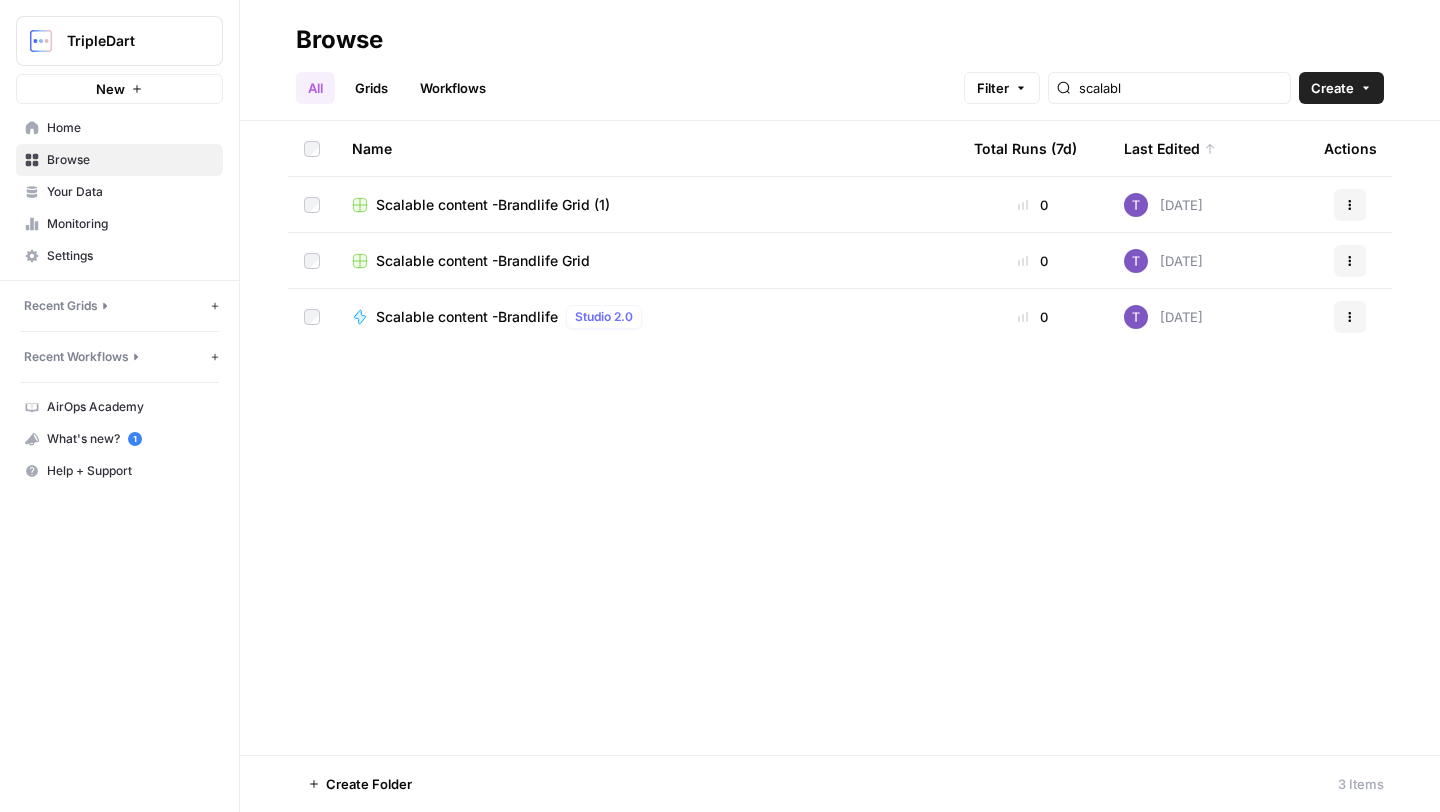 click on "Scalable content -Brandlife" at bounding box center [467, 317] 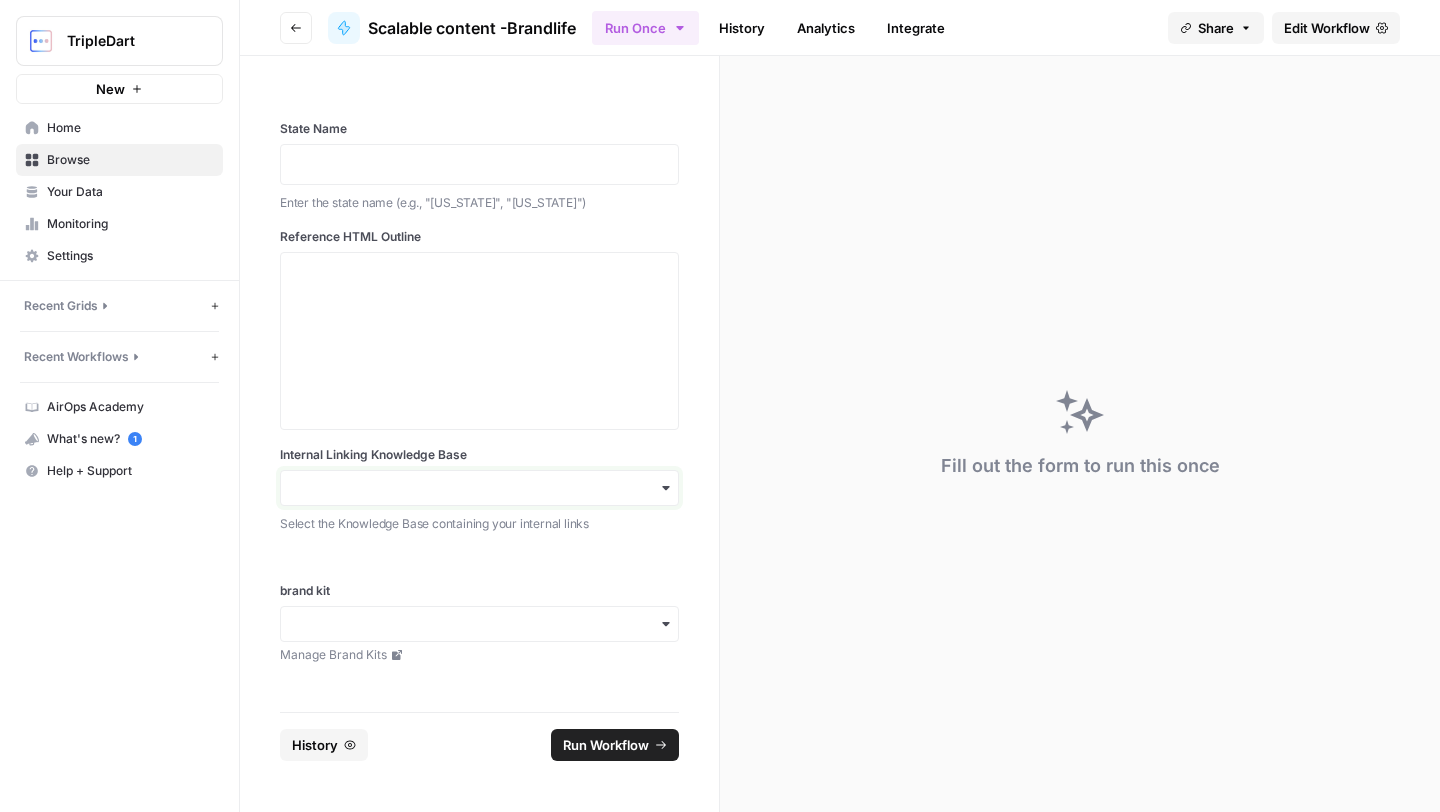 click on "Internal Linking Knowledge Base" at bounding box center [479, 488] 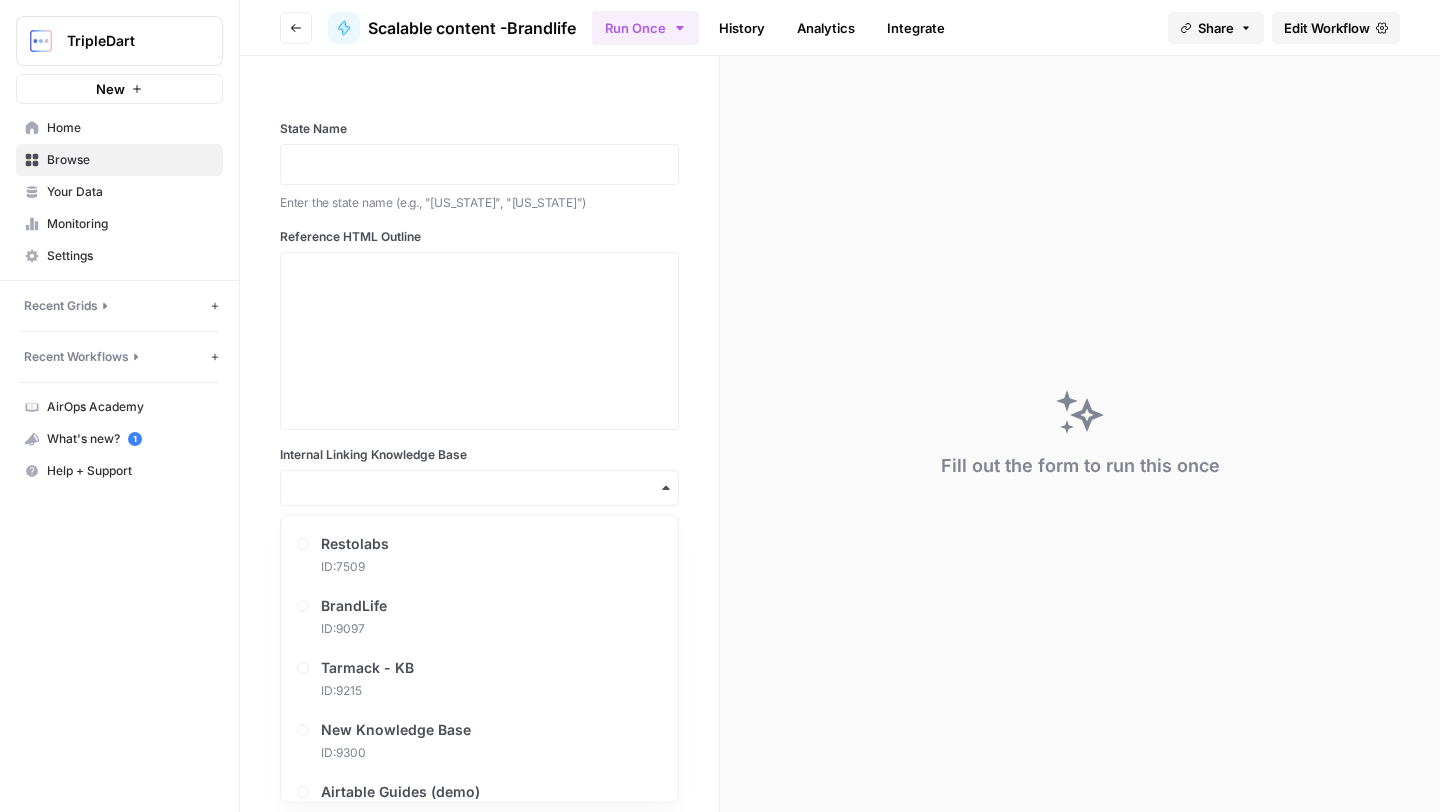 click on "Internal Linking Knowledge Base" at bounding box center [479, 455] 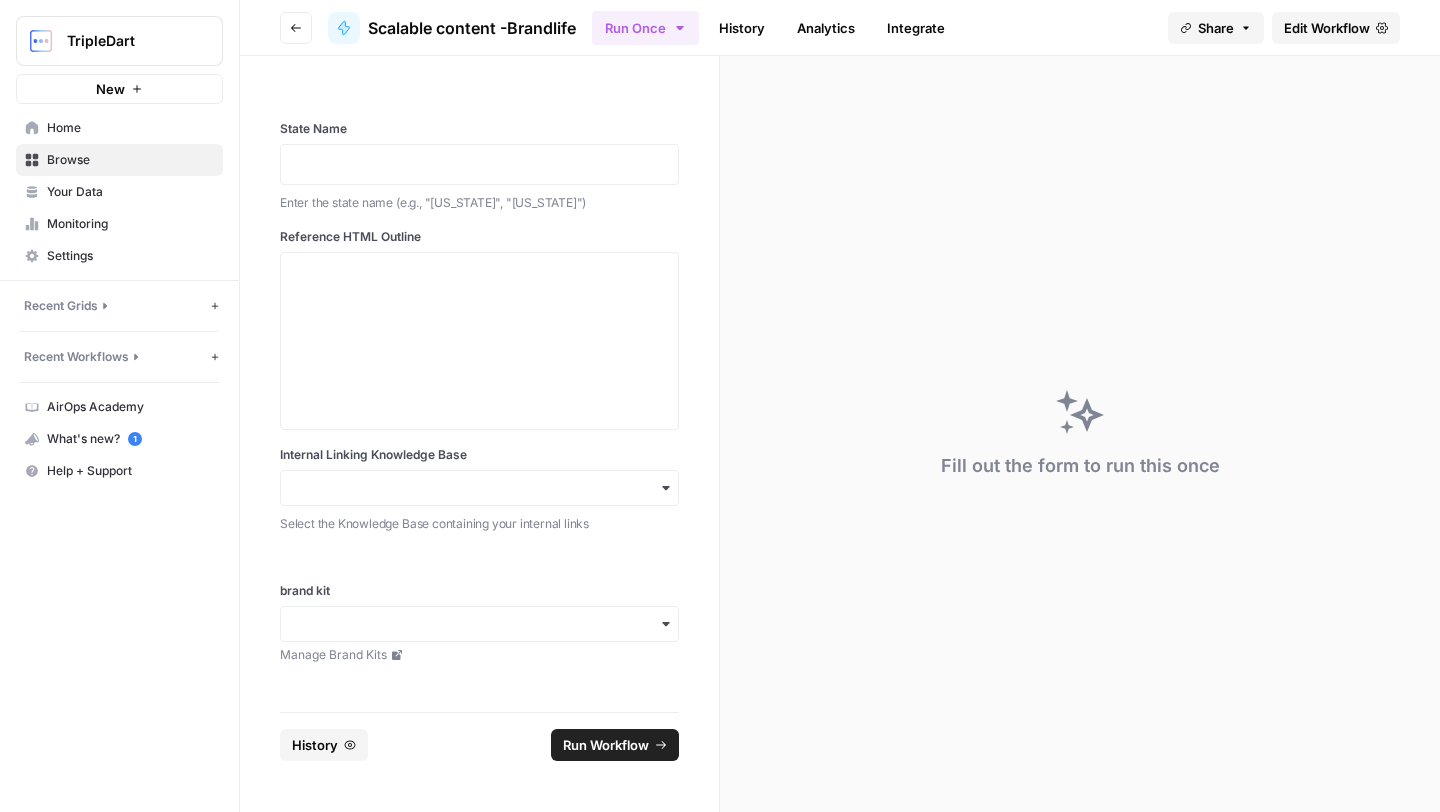 click on "State Name Enter the state name (e.g., "[US_STATE]", "[US_STATE]") Reference HTML Outline Internal Linking Knowledge Base Select the Knowledge Base containing your internal links brand kit Manage Brand Kits" at bounding box center (479, 384) 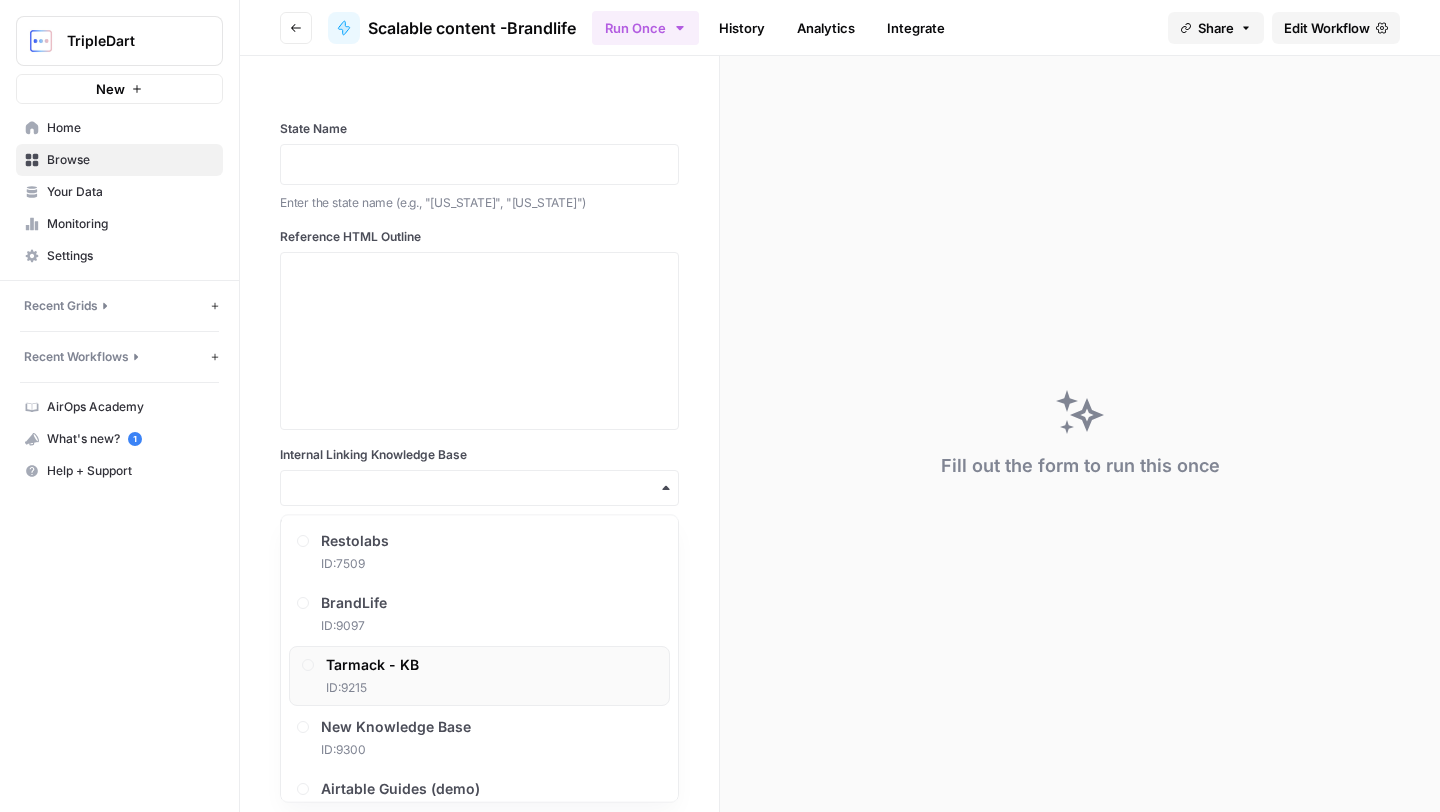 scroll, scrollTop: 0, scrollLeft: 0, axis: both 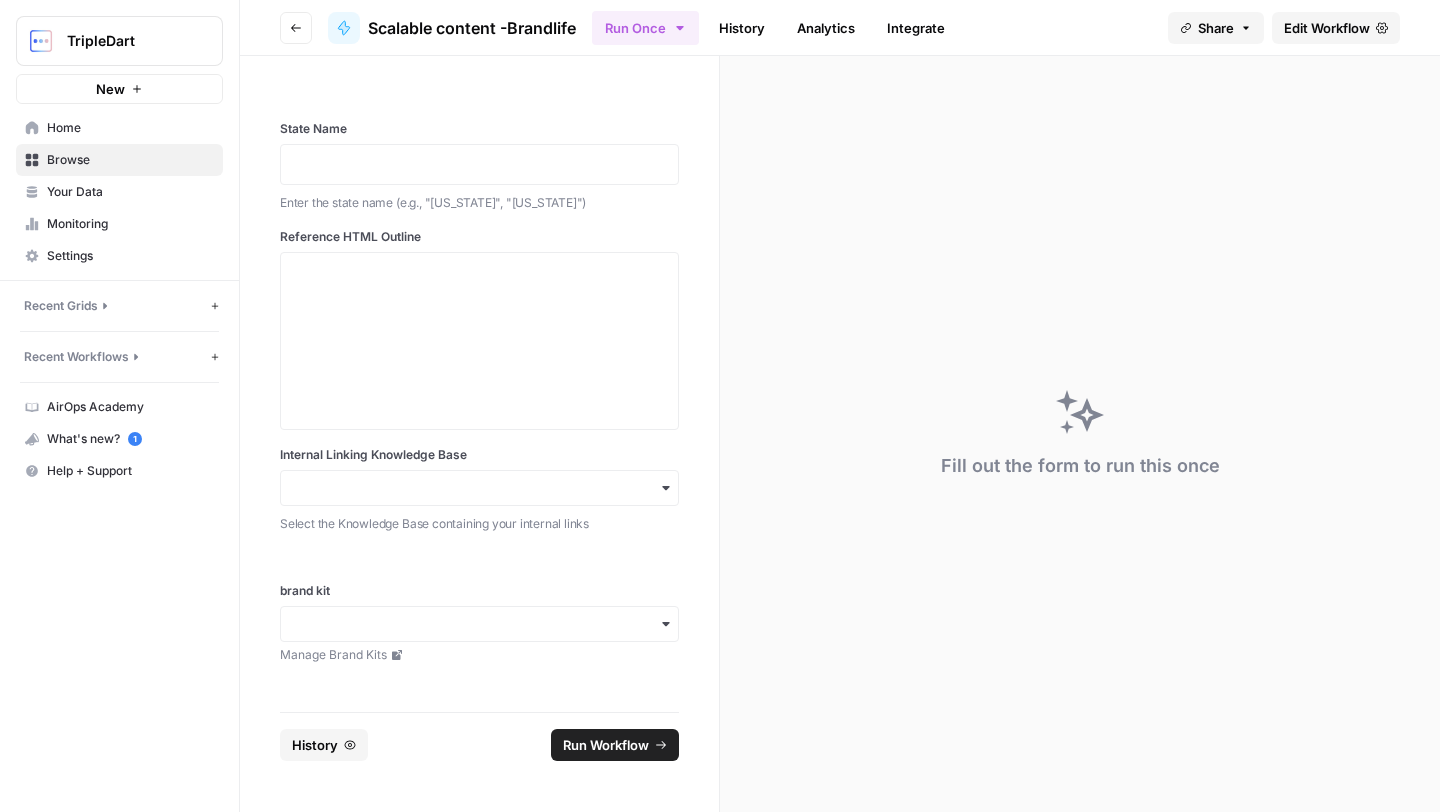 click at bounding box center (479, 341) 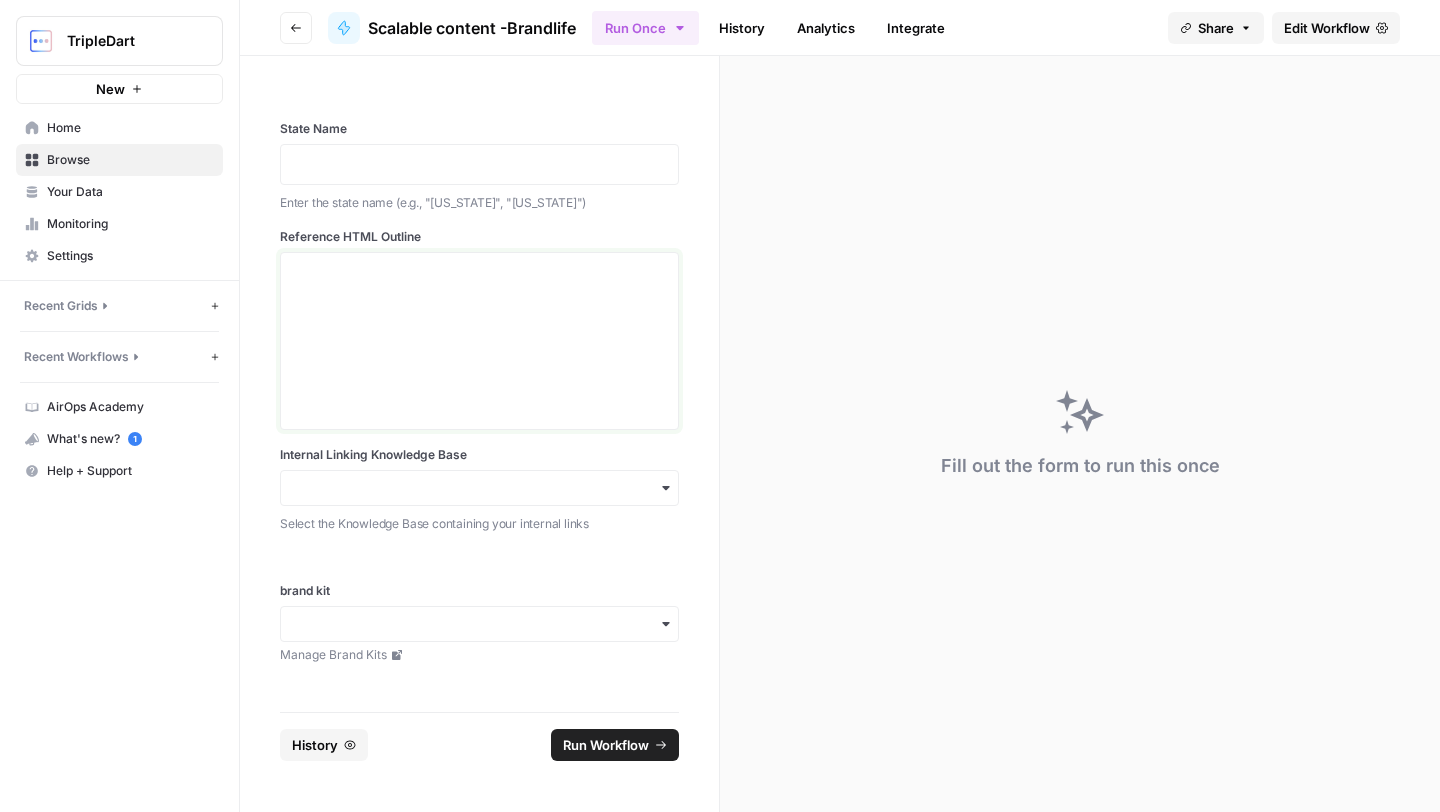 click at bounding box center (479, 341) 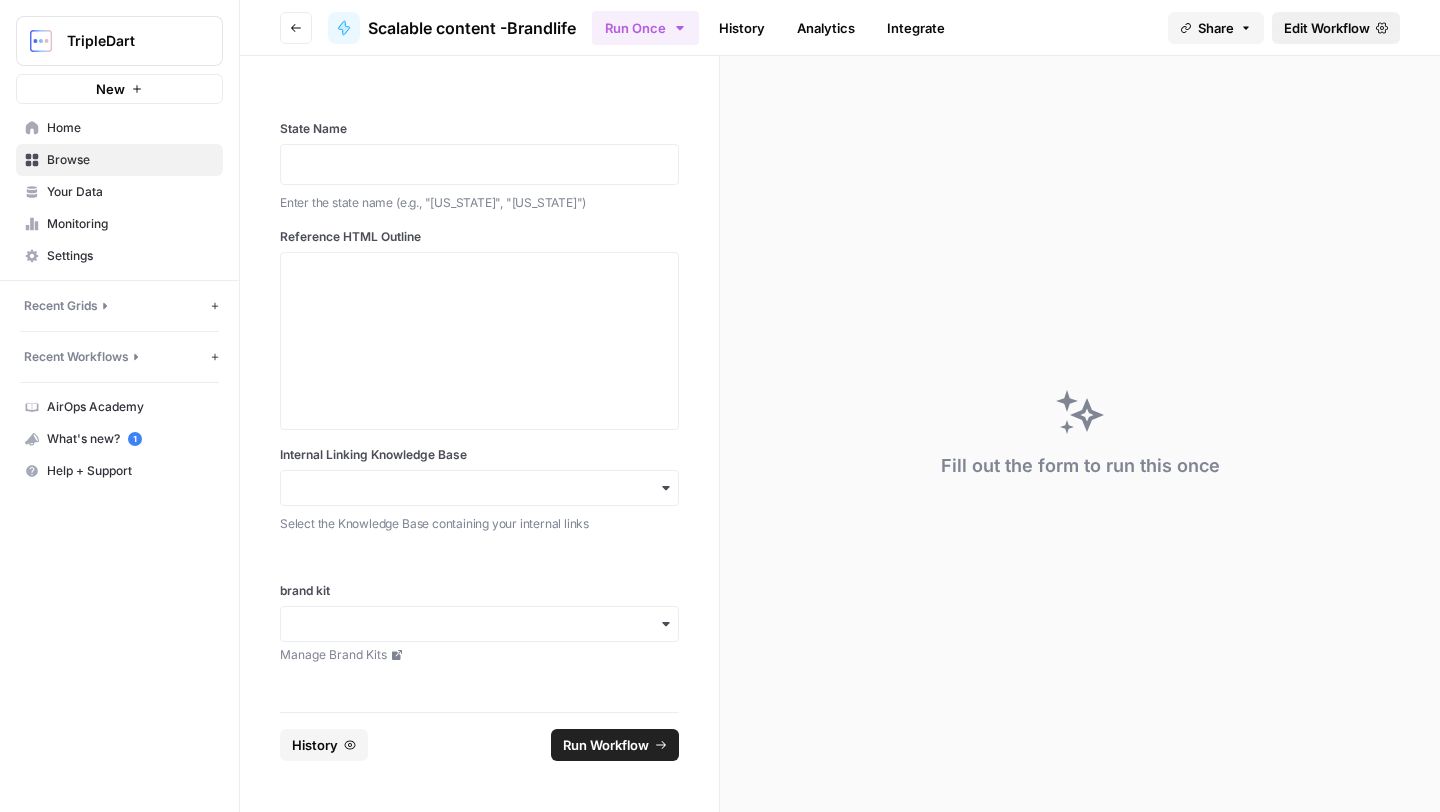 click on "Edit Workflow" at bounding box center (1327, 28) 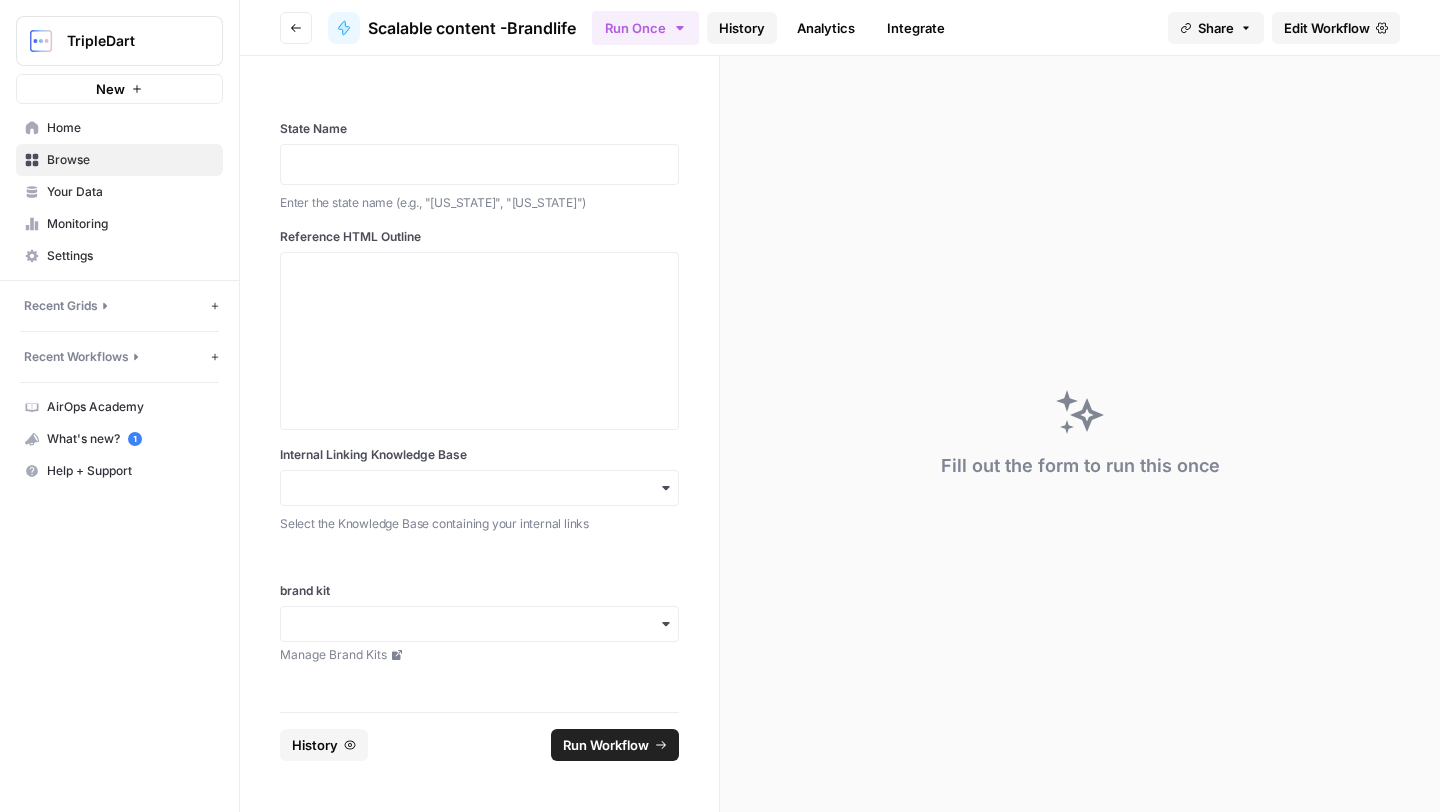 click on "History" at bounding box center [742, 28] 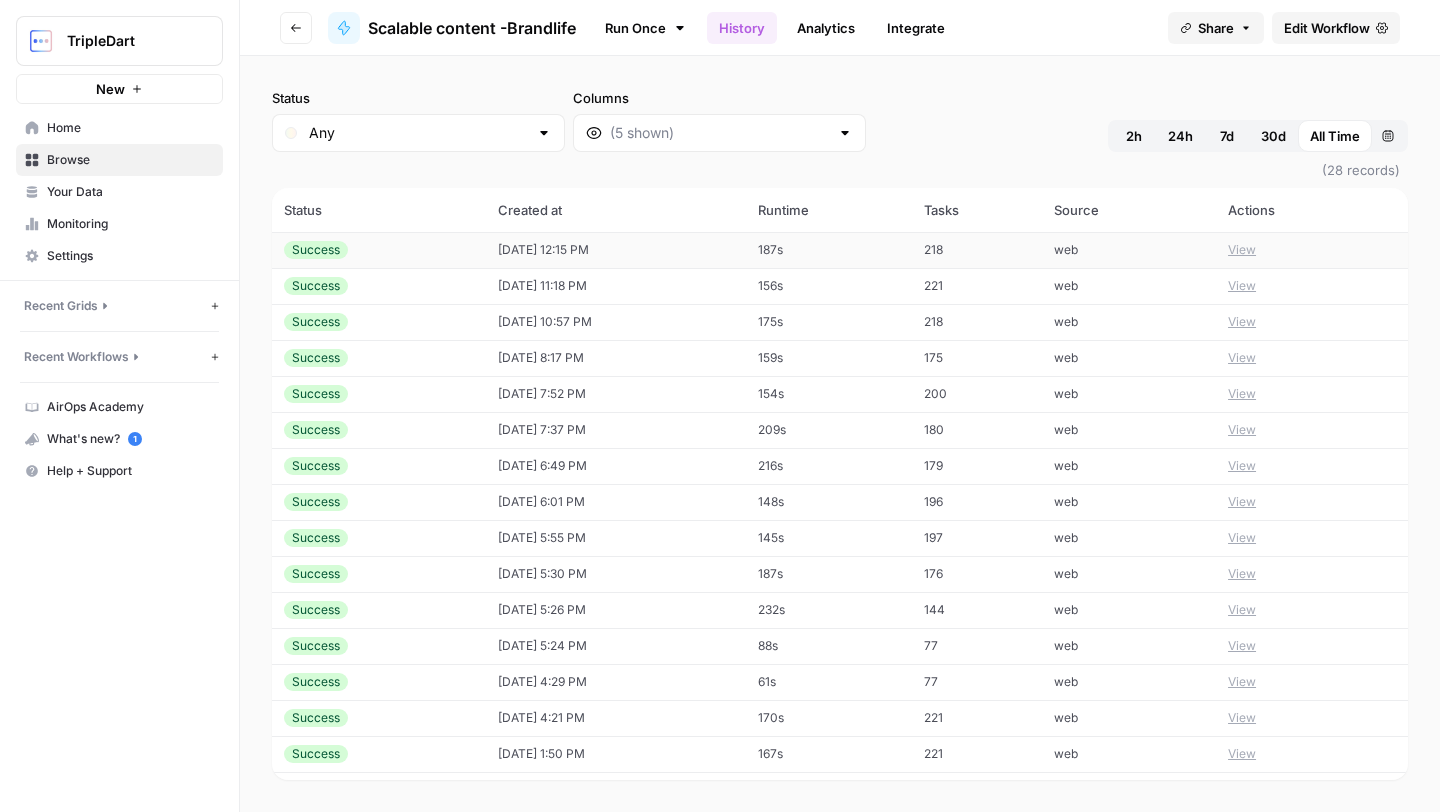 click on "View" at bounding box center (1242, 250) 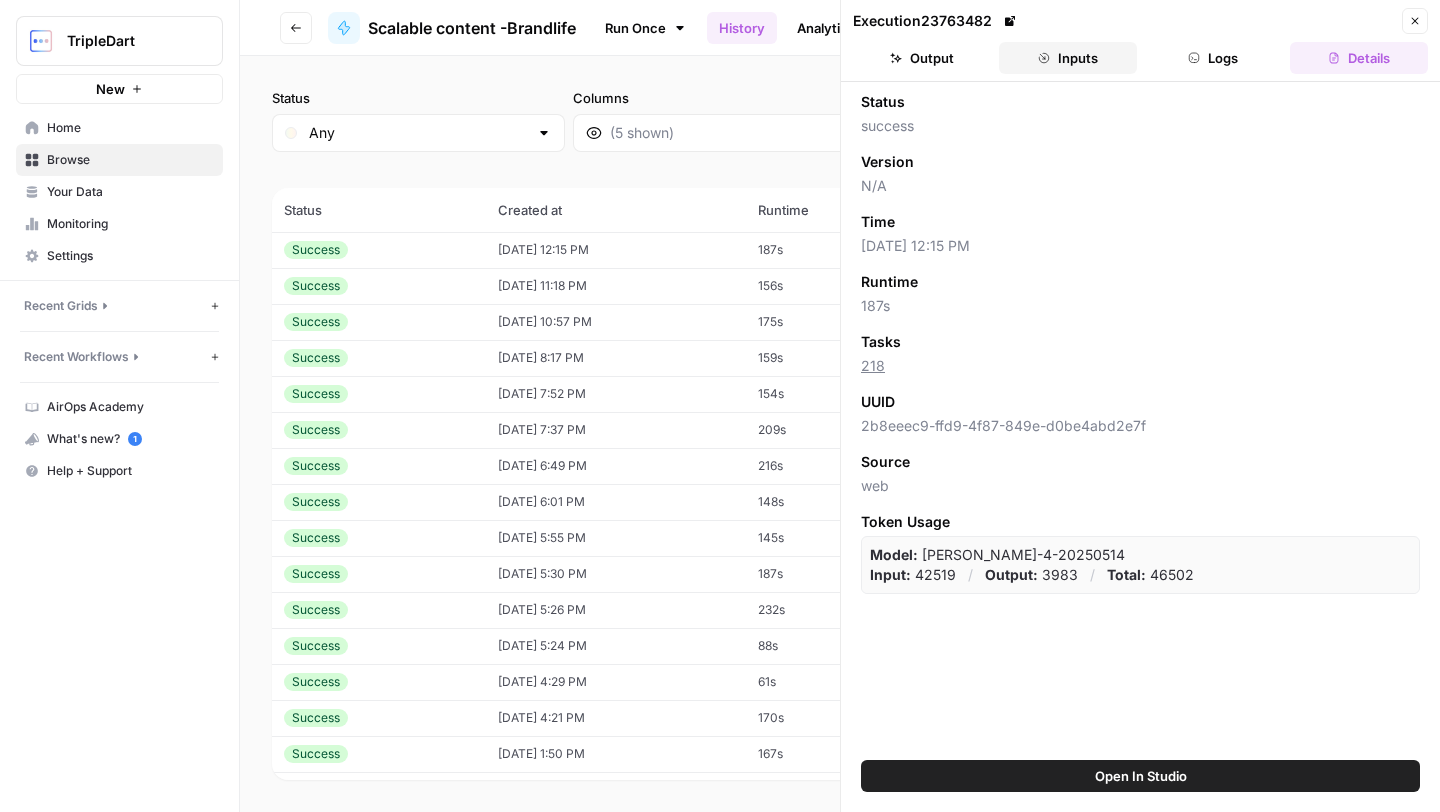 click on "Inputs" at bounding box center [1068, 58] 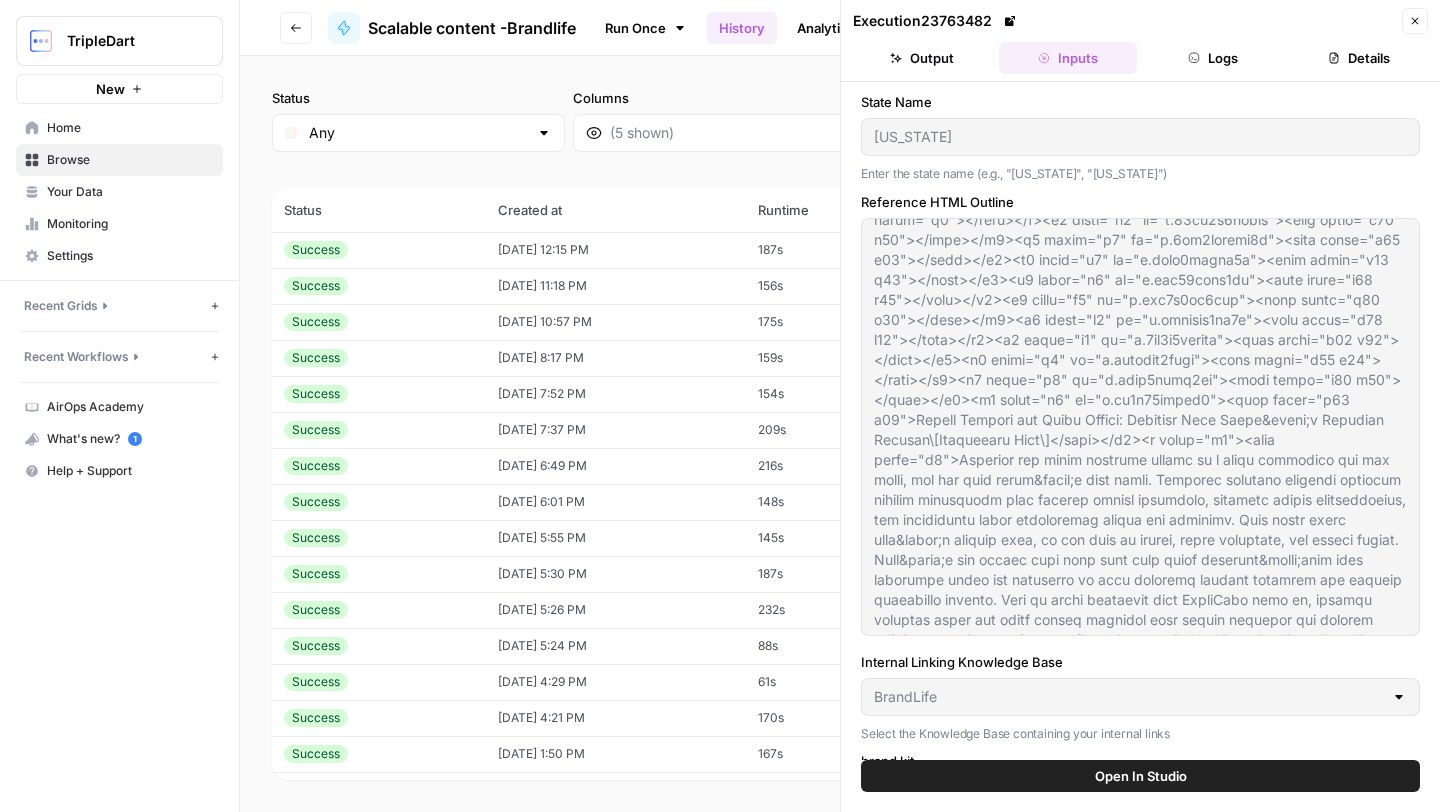 scroll, scrollTop: 3500, scrollLeft: 0, axis: vertical 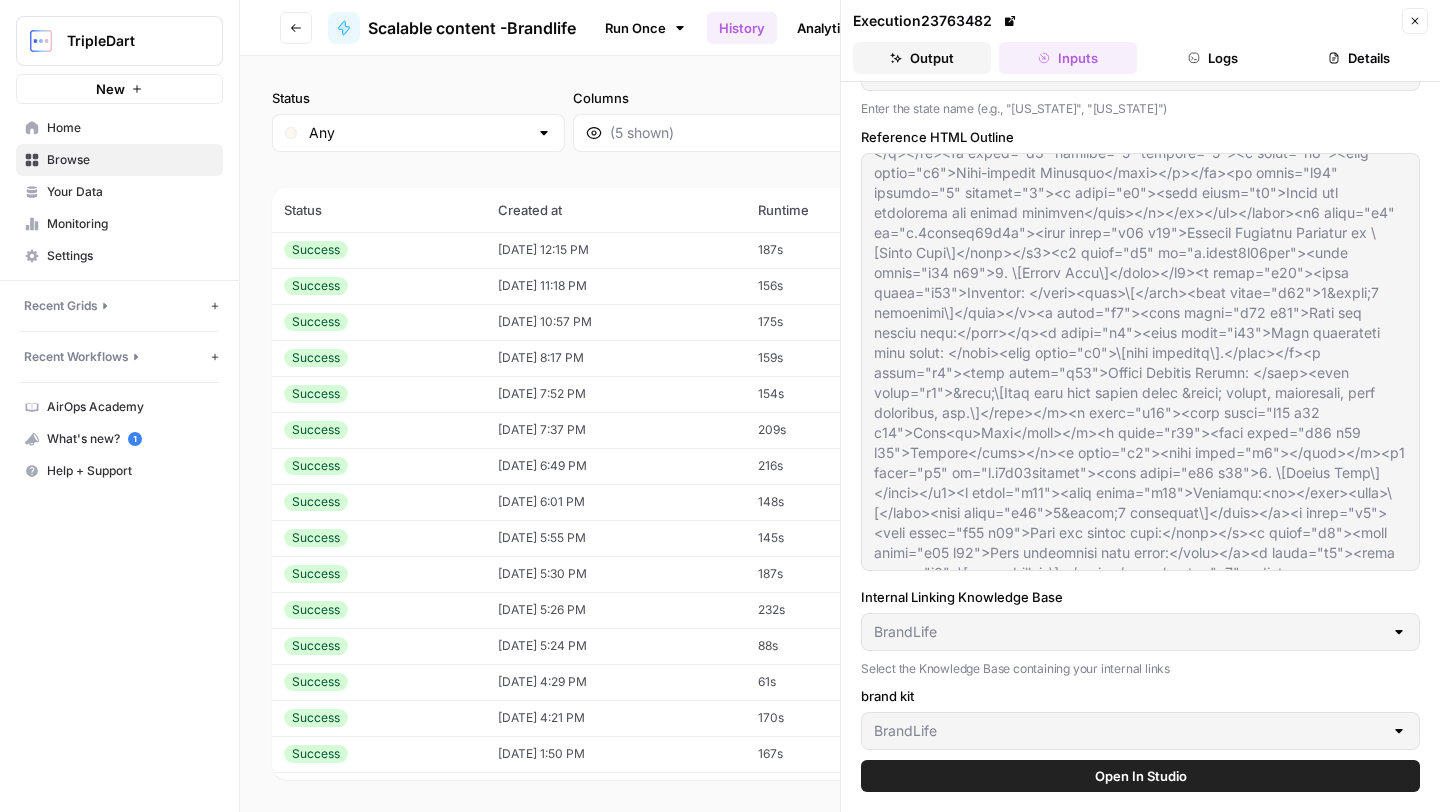 click on "Output" at bounding box center [922, 58] 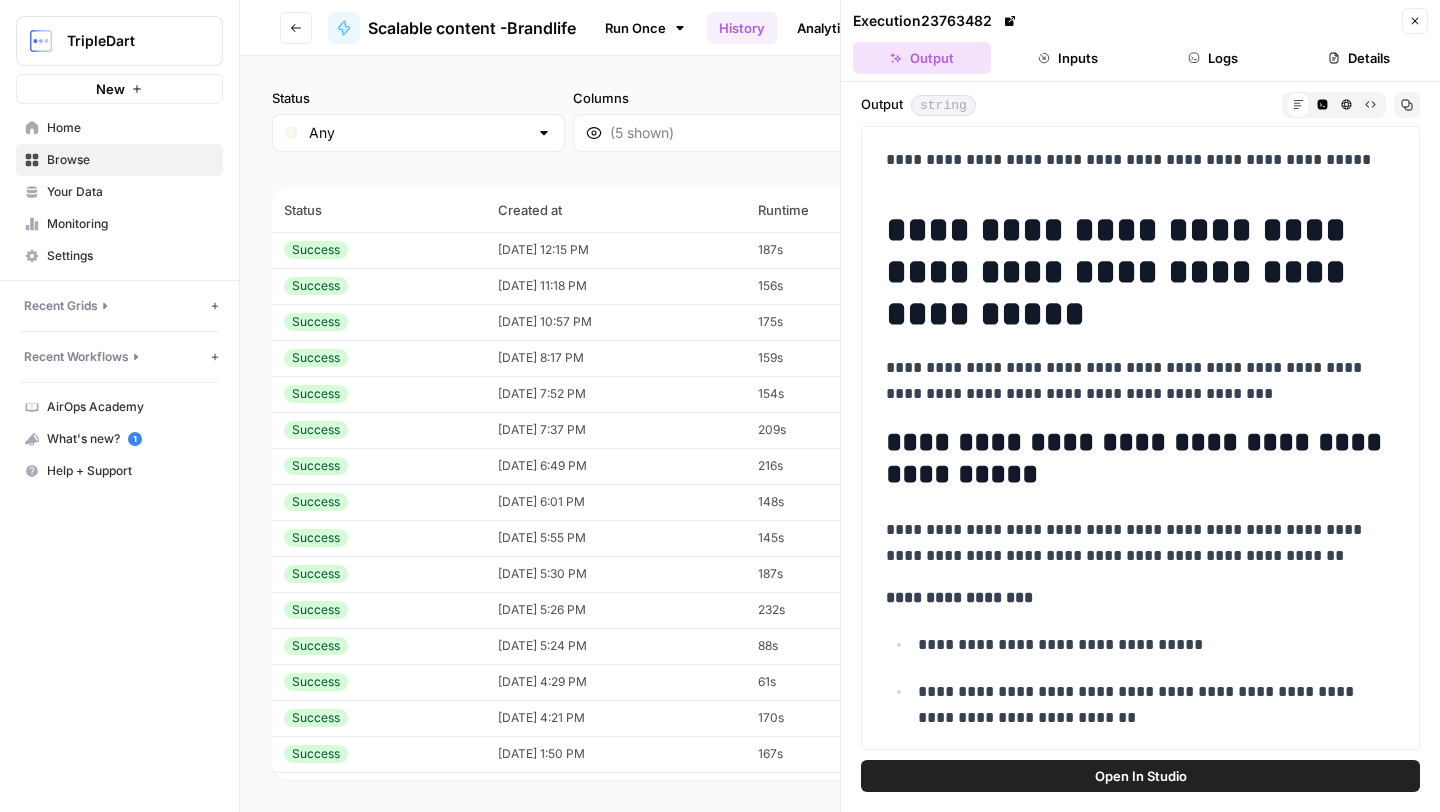 scroll, scrollTop: 0, scrollLeft: 0, axis: both 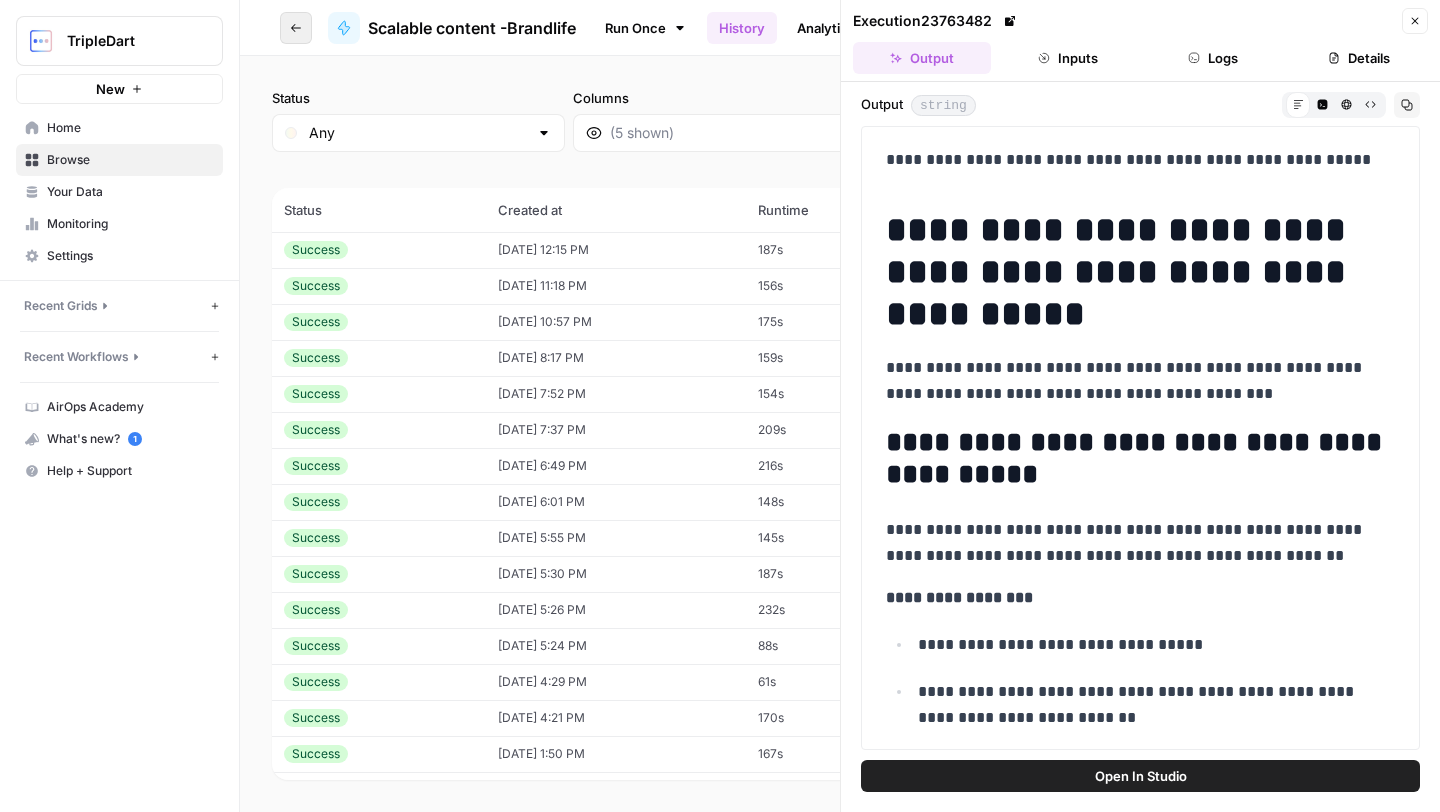 click 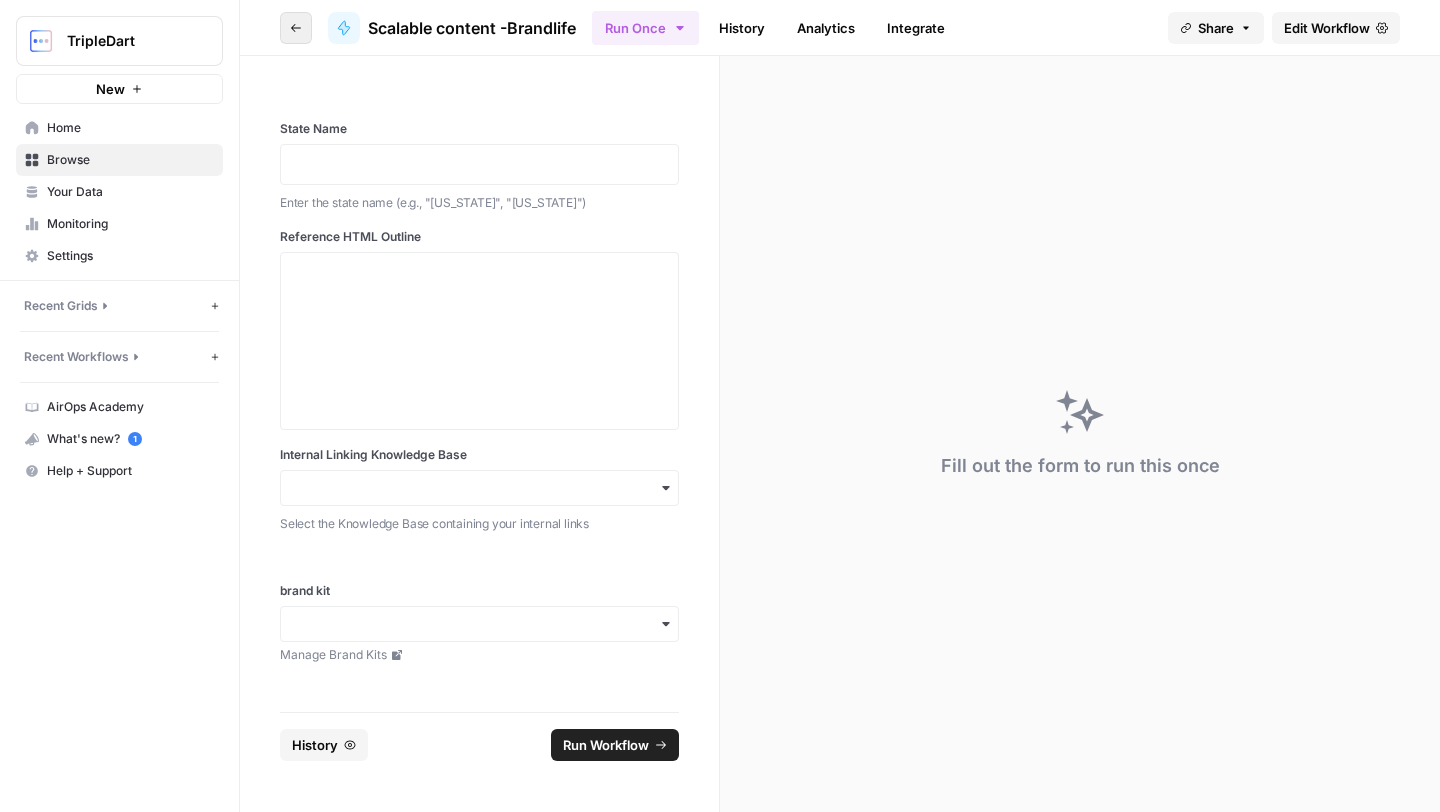 click 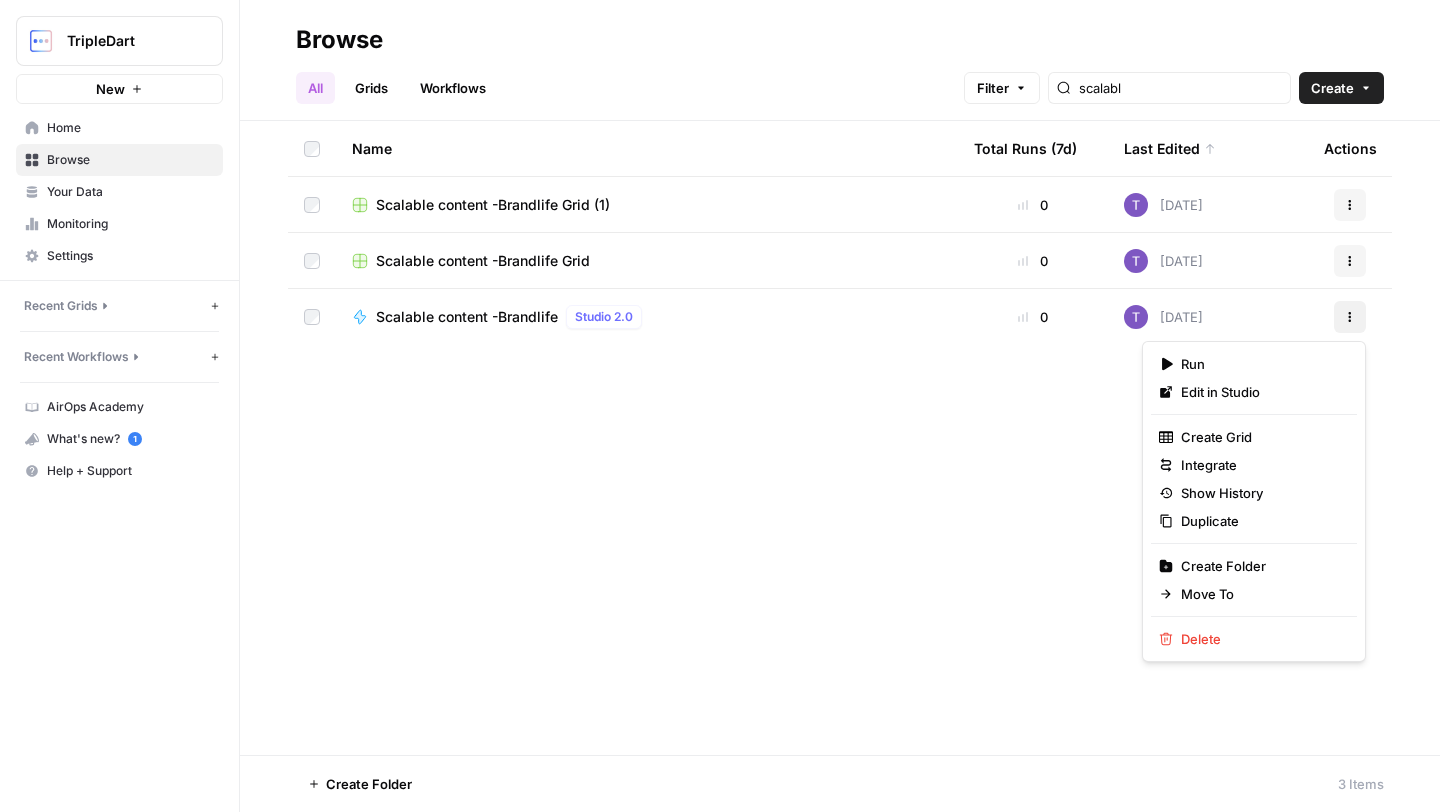 click on "Actions" at bounding box center [1350, 317] 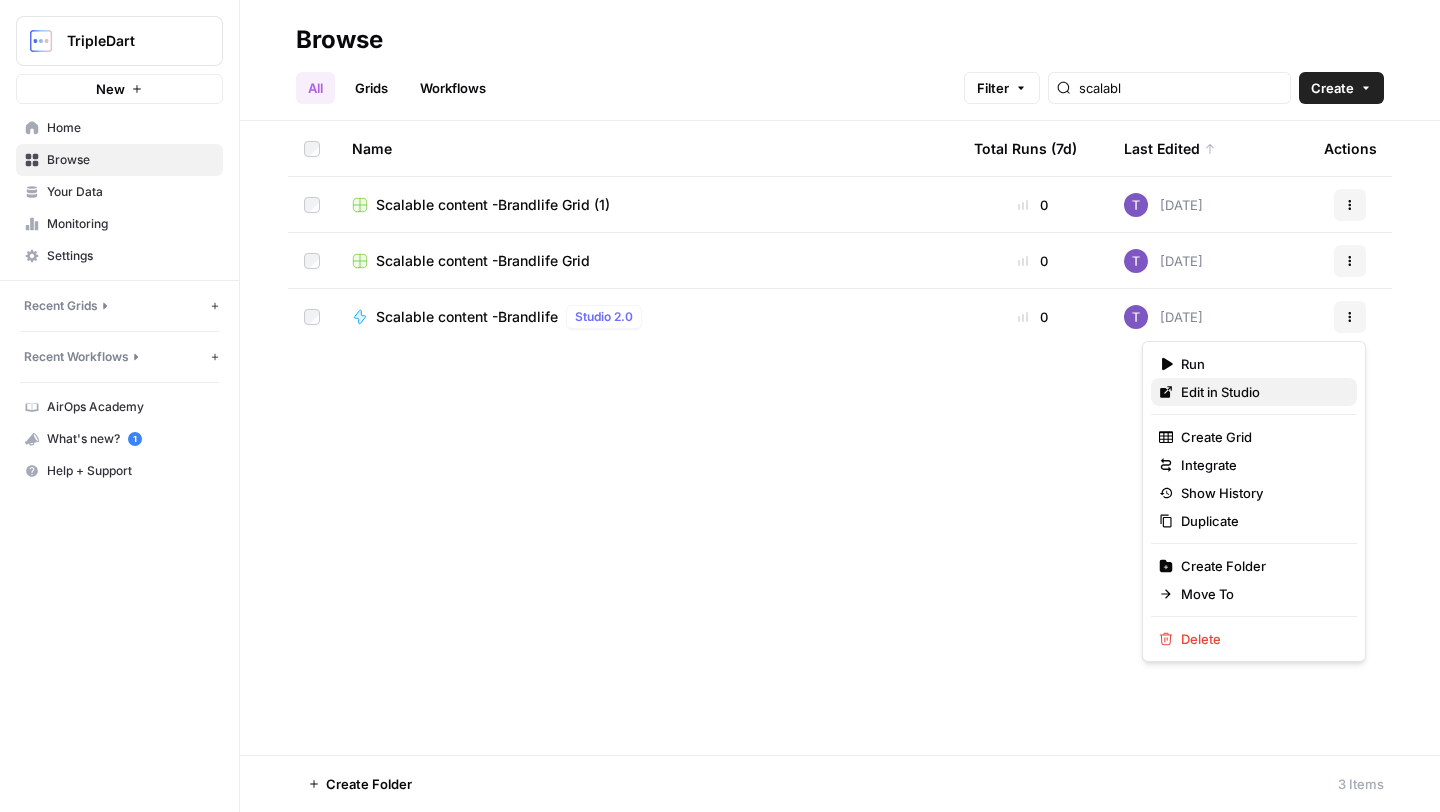 click on "Edit in Studio" at bounding box center [1254, 392] 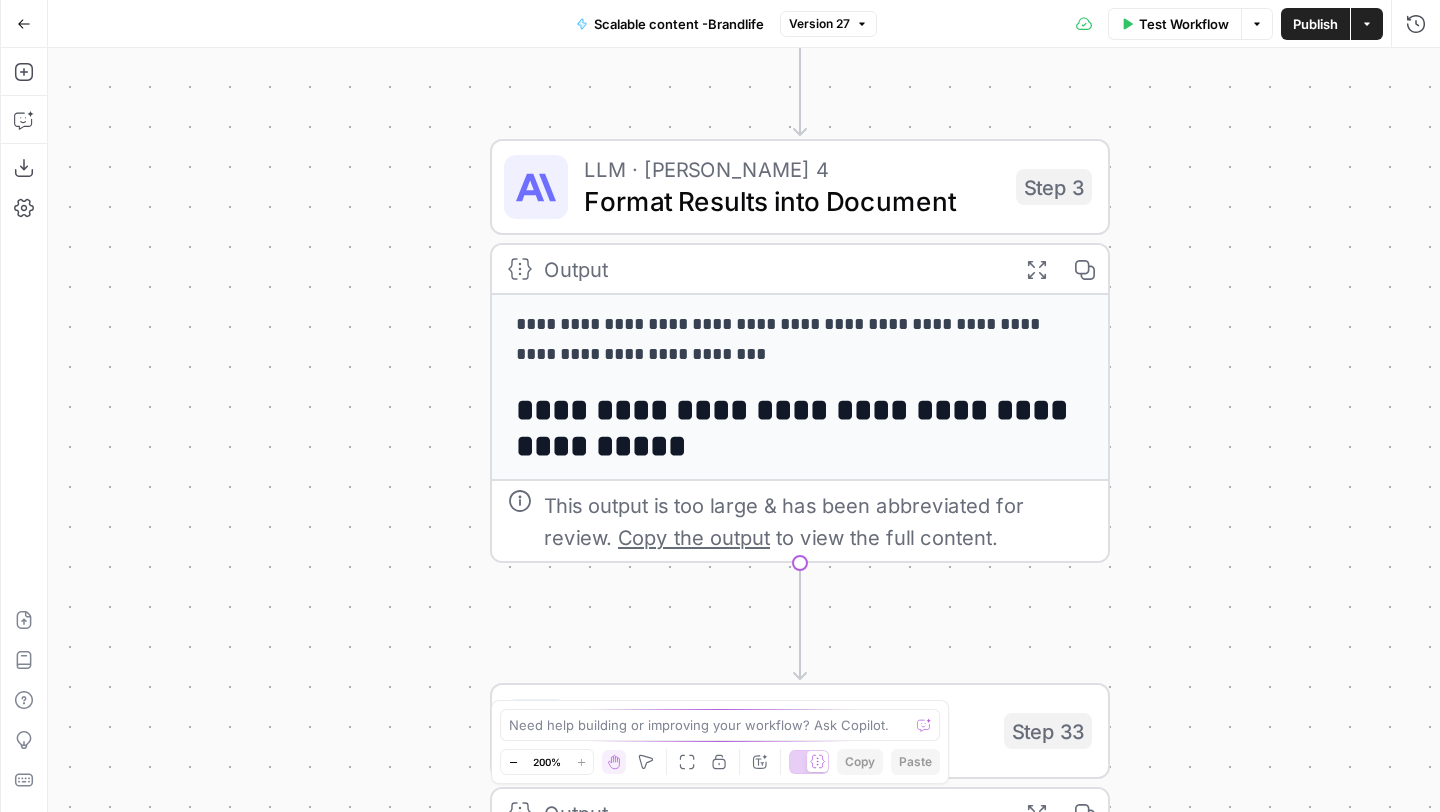 drag, startPoint x: 383, startPoint y: 360, endPoint x: 381, endPoint y: 551, distance: 191.01047 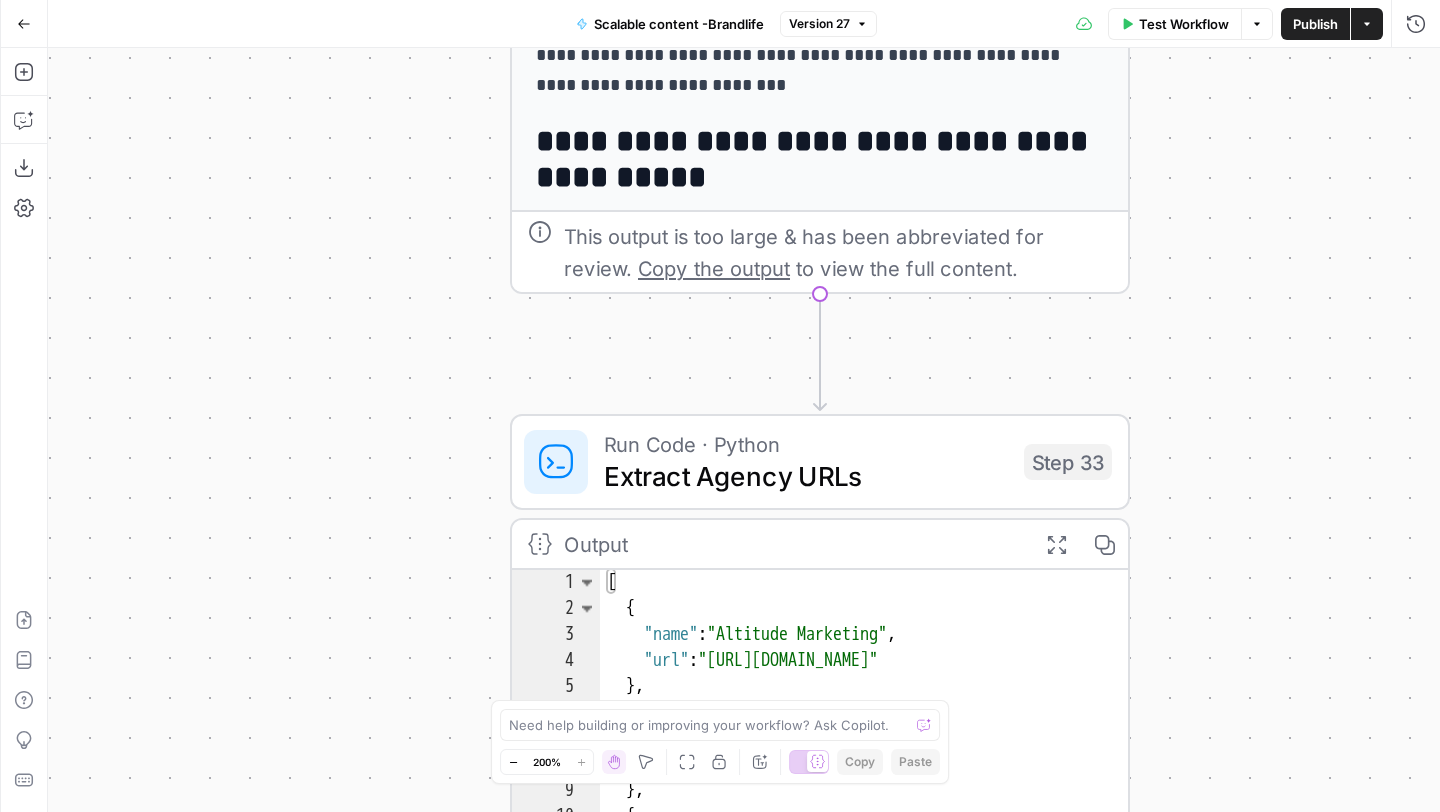 drag, startPoint x: 312, startPoint y: 565, endPoint x: 340, endPoint y: 183, distance: 383.0248 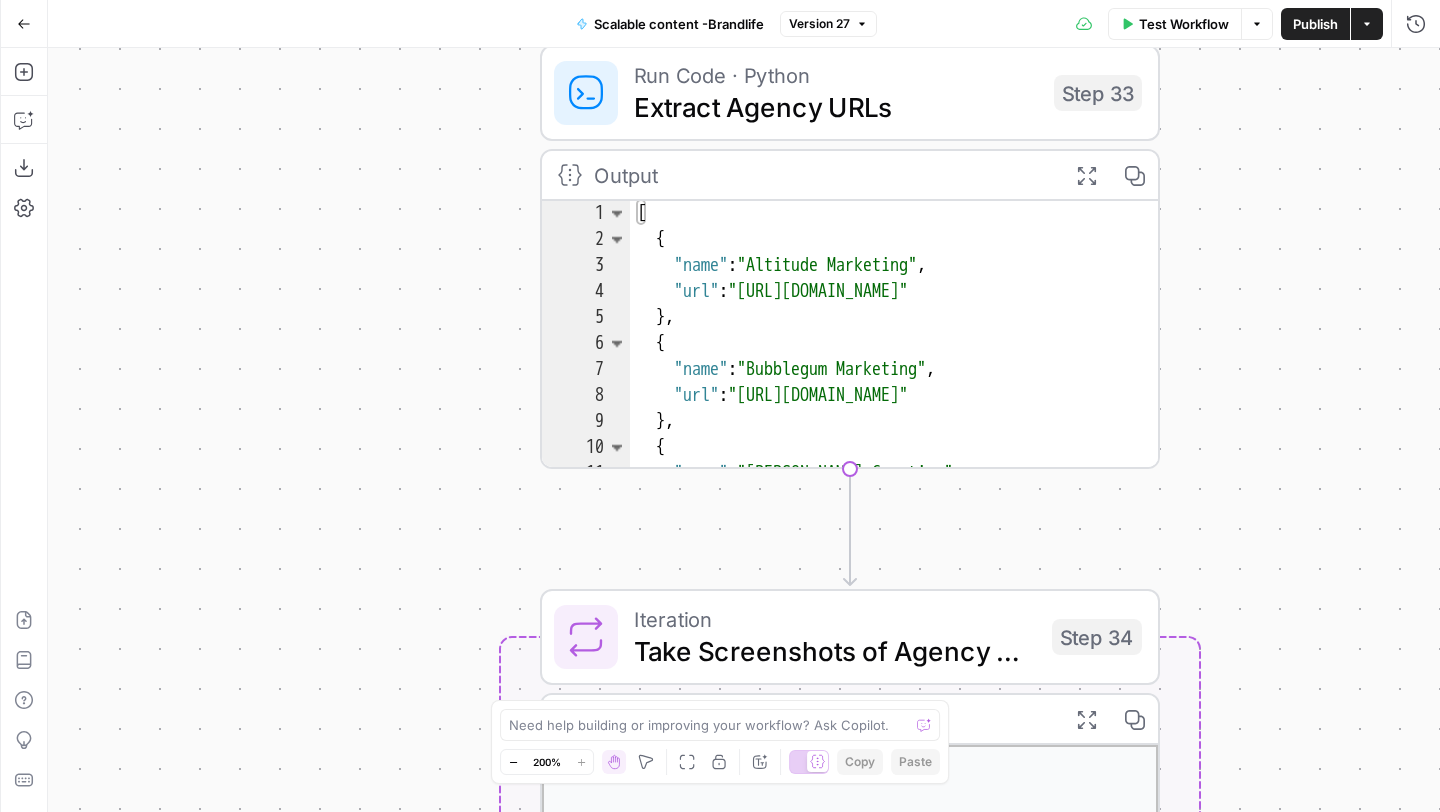 drag, startPoint x: 342, startPoint y: 494, endPoint x: 359, endPoint y: 230, distance: 264.54678 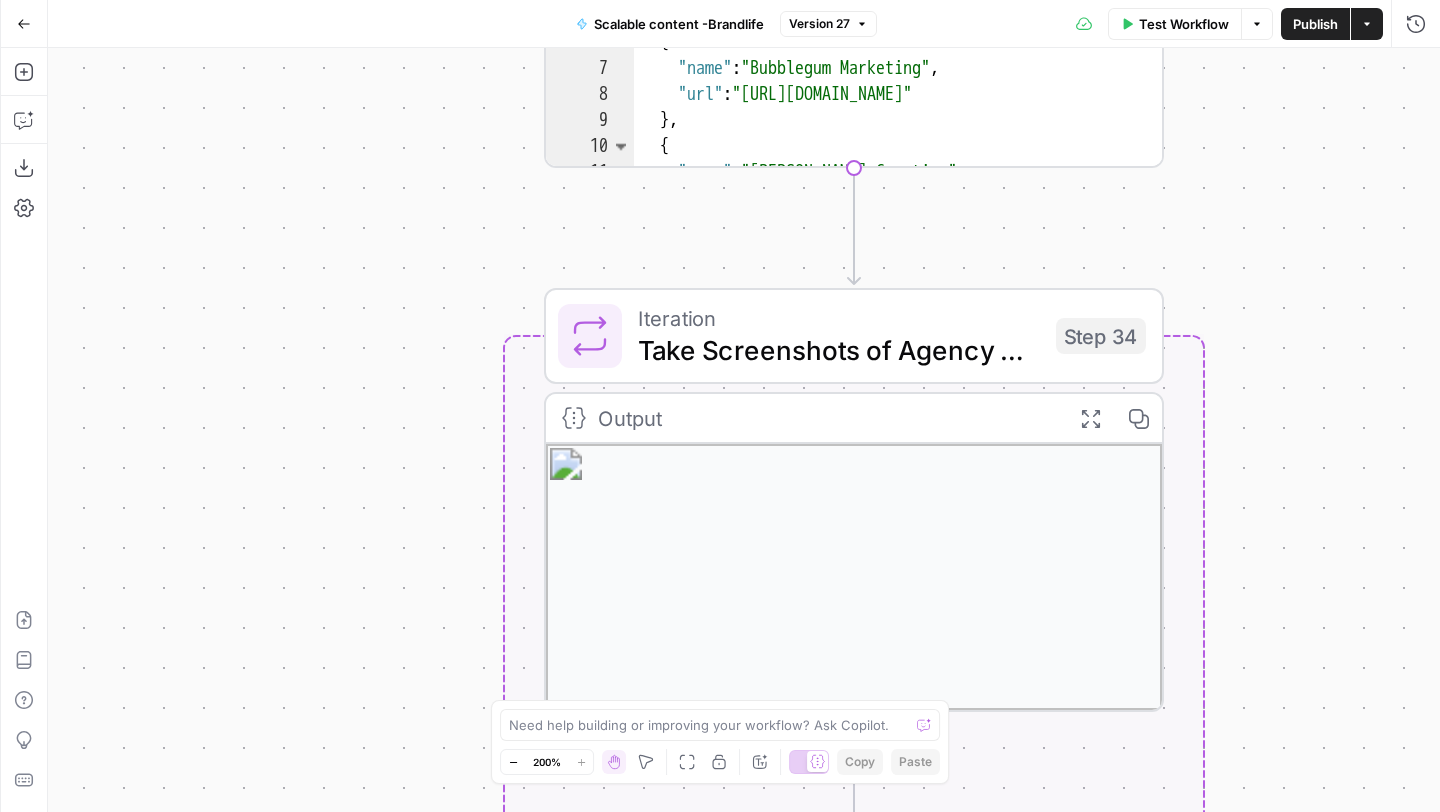 drag, startPoint x: 337, startPoint y: 511, endPoint x: 340, endPoint y: 191, distance: 320.01407 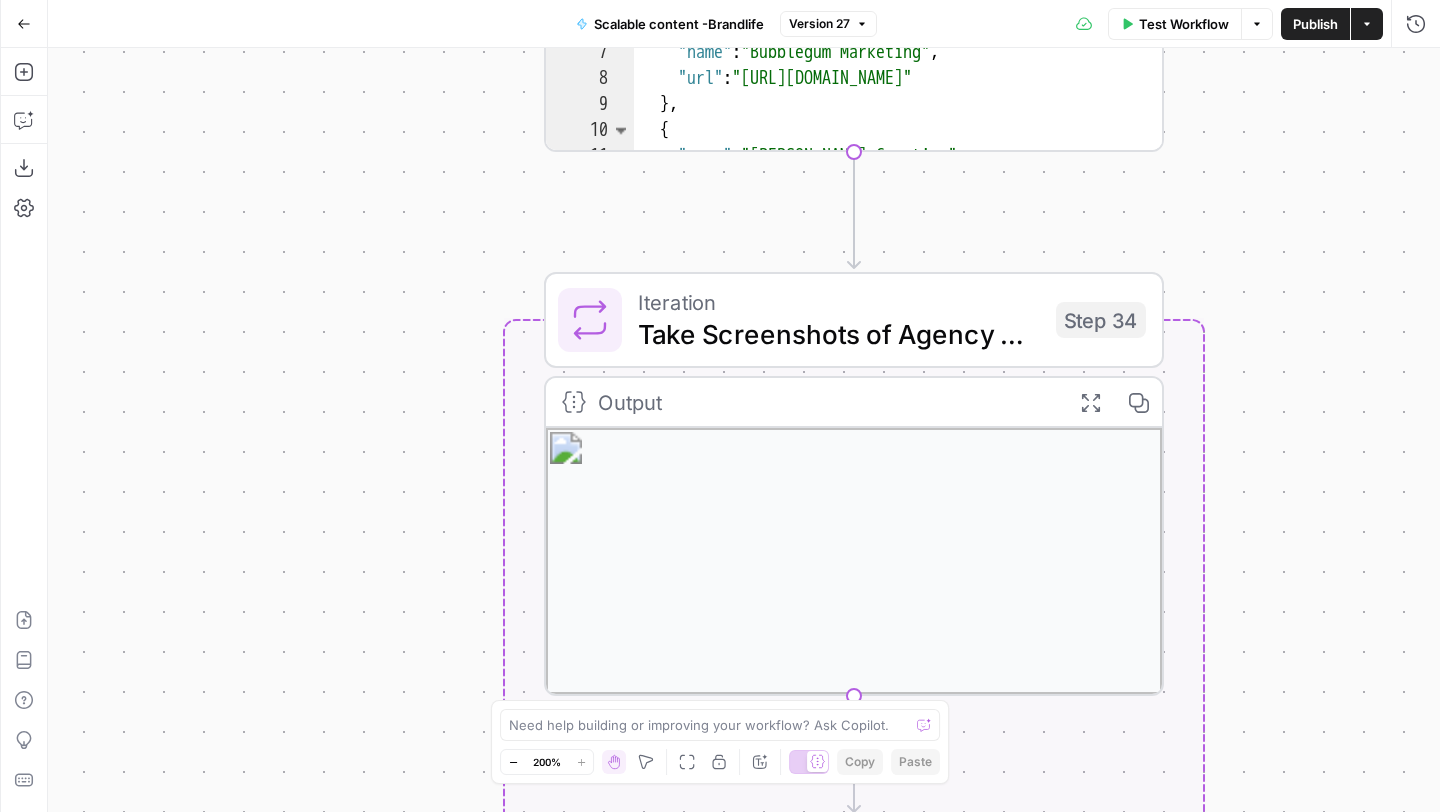 drag, startPoint x: 350, startPoint y: 450, endPoint x: 372, endPoint y: 98, distance: 352.68683 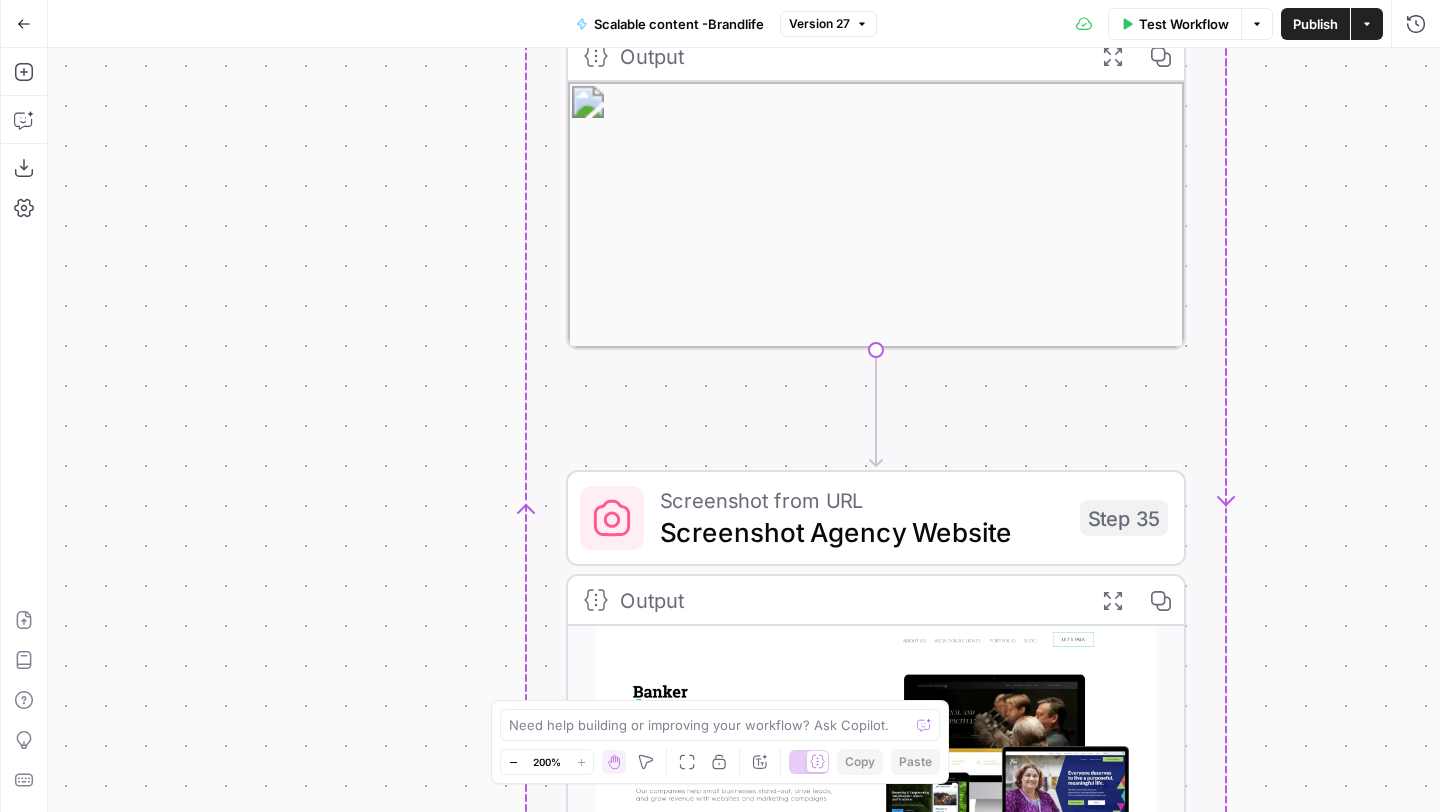 drag, startPoint x: 402, startPoint y: 405, endPoint x: 444, endPoint y: -10, distance: 417.11987 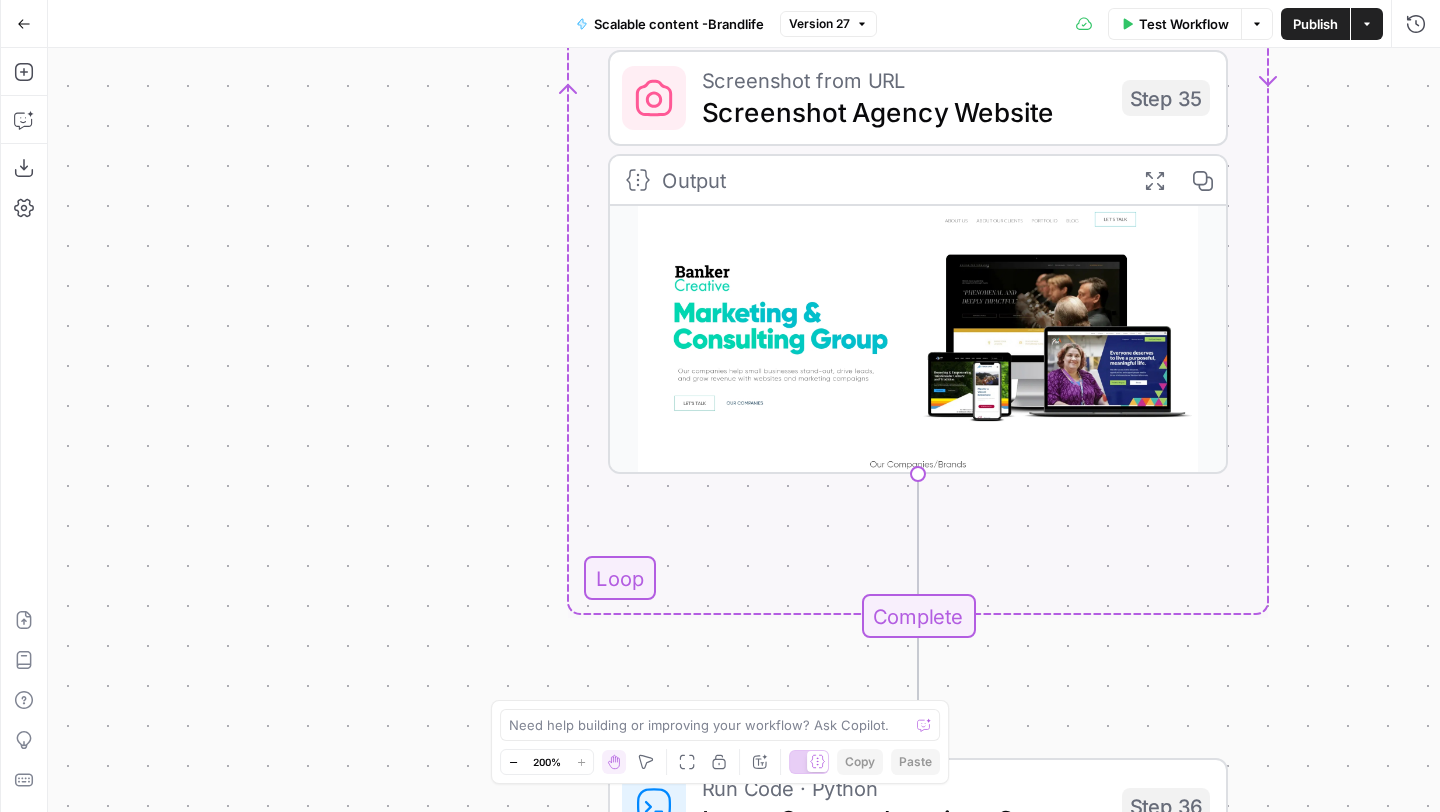 drag, startPoint x: 427, startPoint y: 246, endPoint x: 472, endPoint y: -88, distance: 337.0178 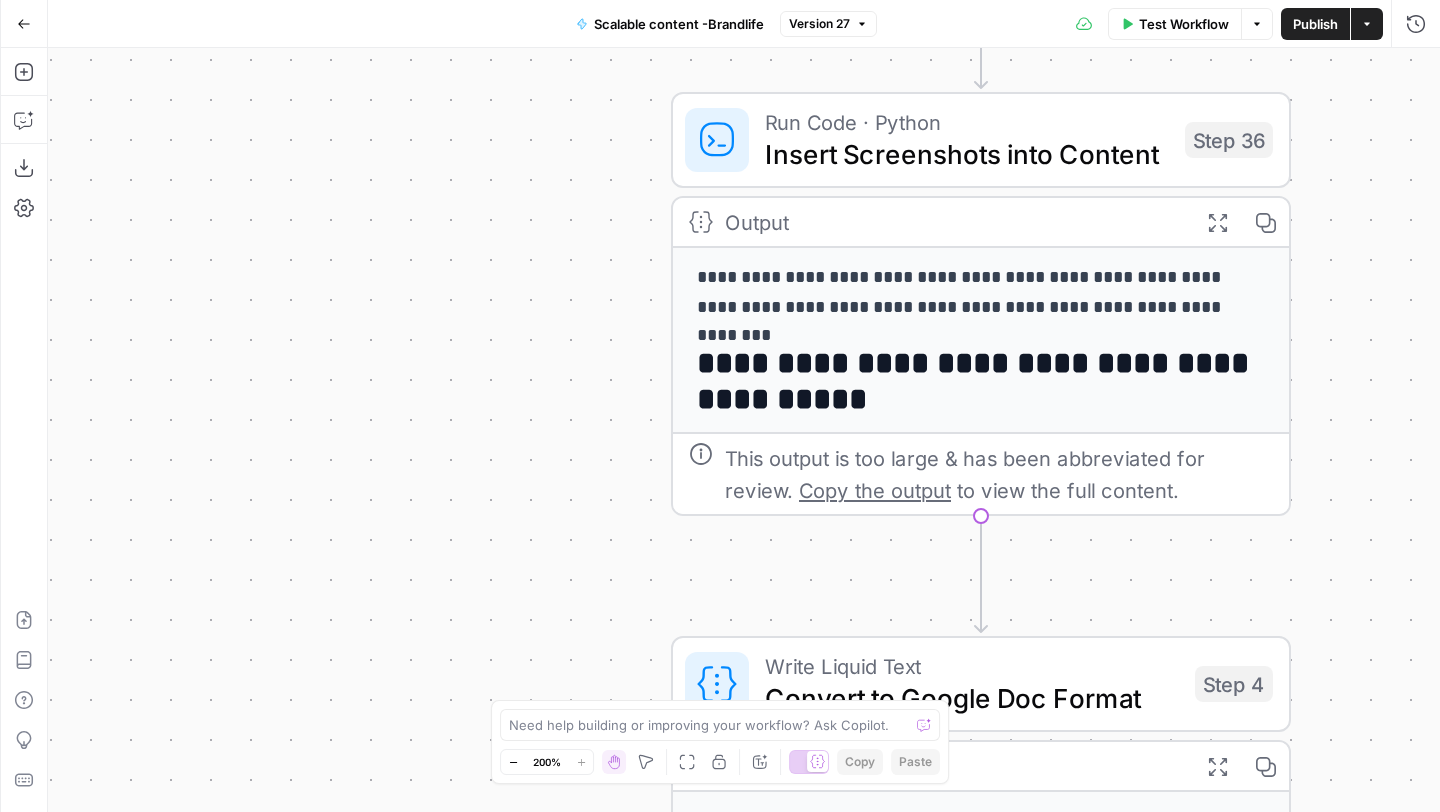 drag, startPoint x: 430, startPoint y: 294, endPoint x: 449, endPoint y: -68, distance: 362.4983 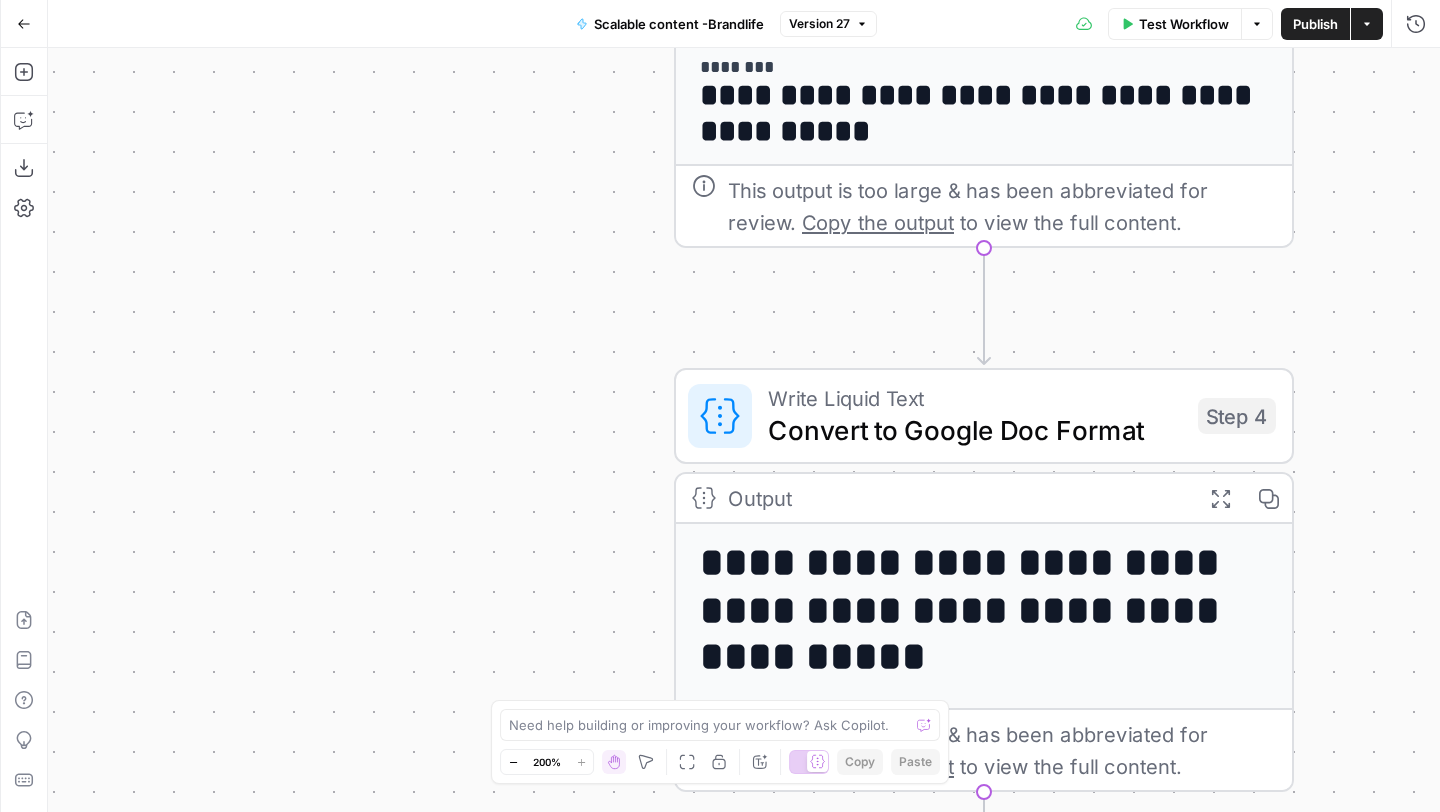 drag, startPoint x: 407, startPoint y: 341, endPoint x: 404, endPoint y: 74, distance: 267.01685 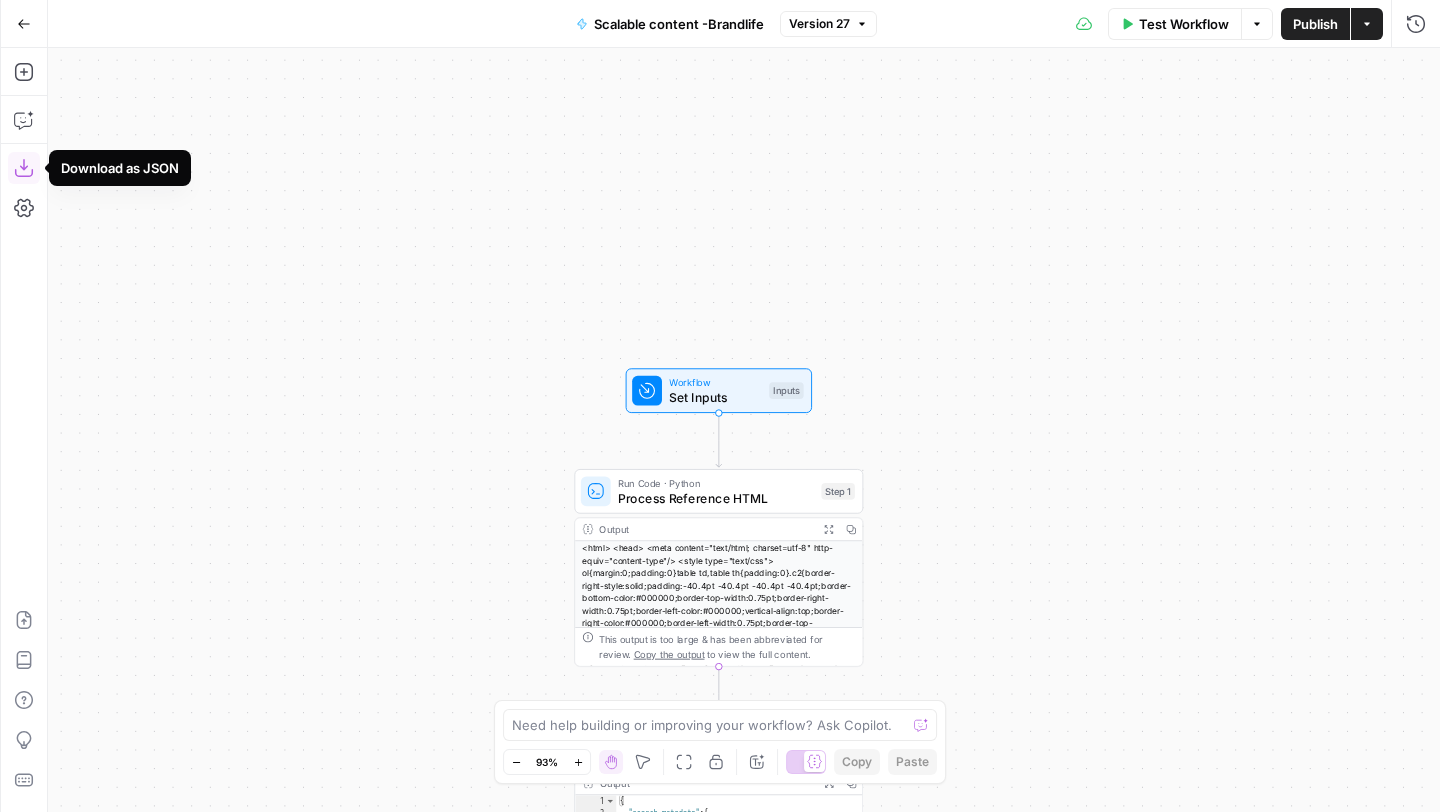 click 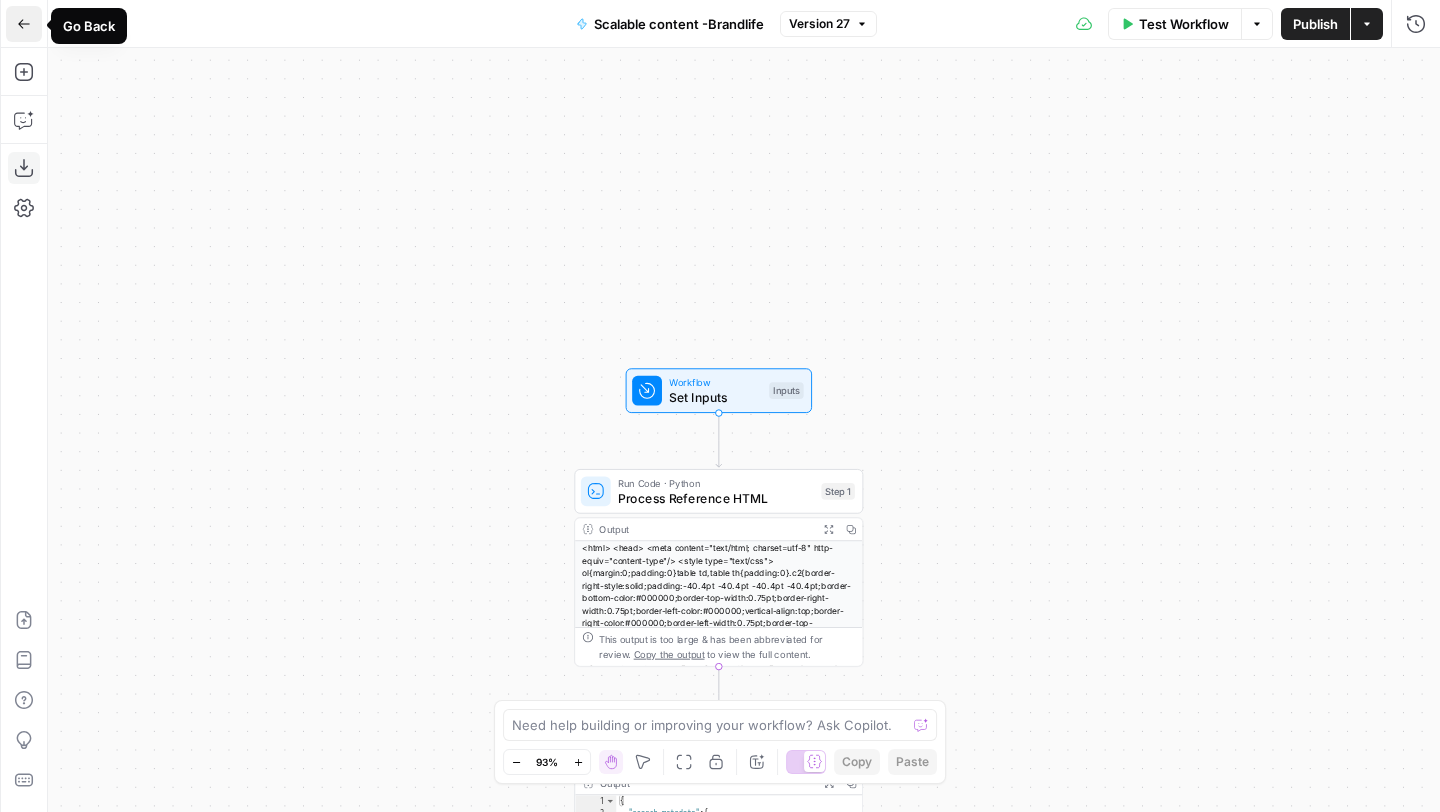 click 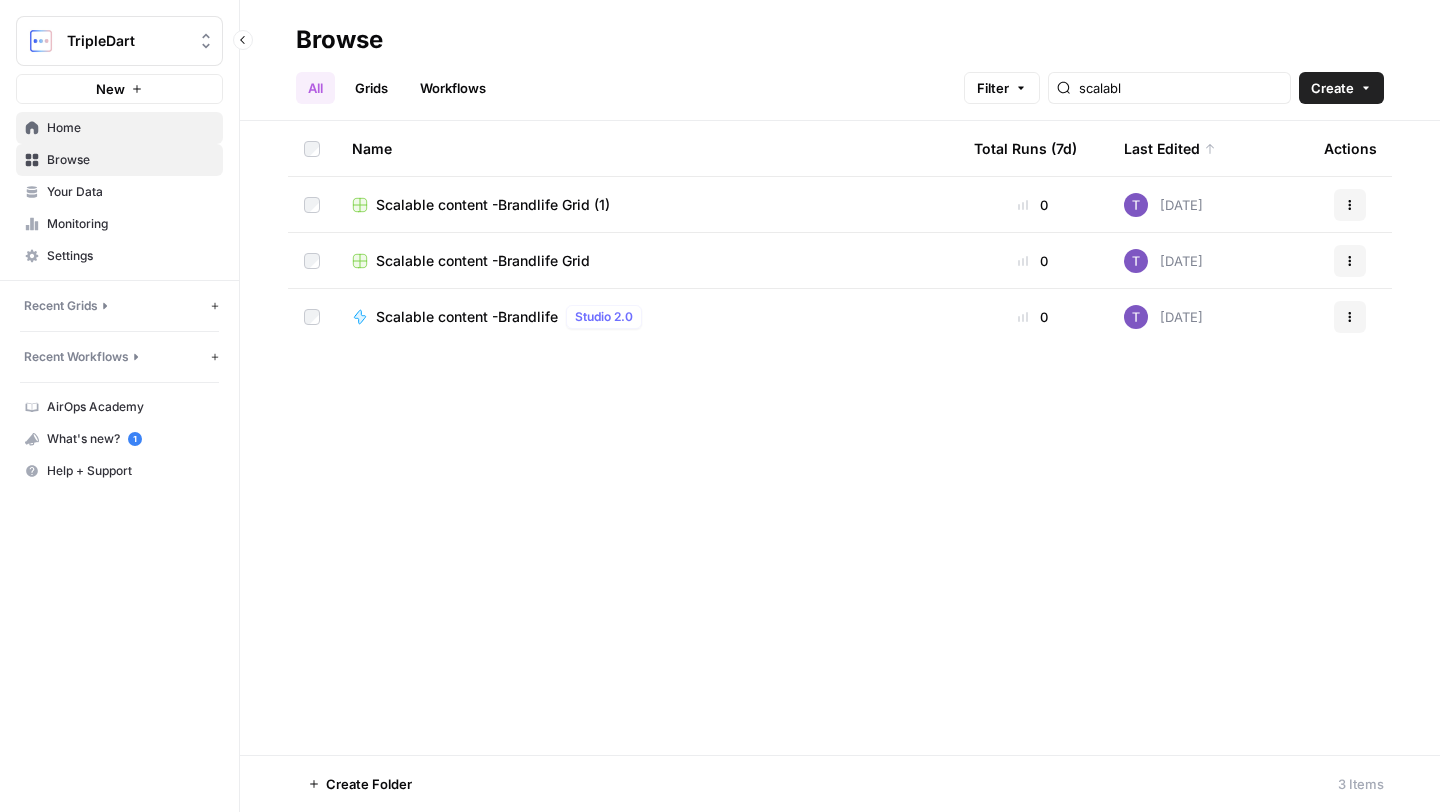 click on "Home" at bounding box center (119, 128) 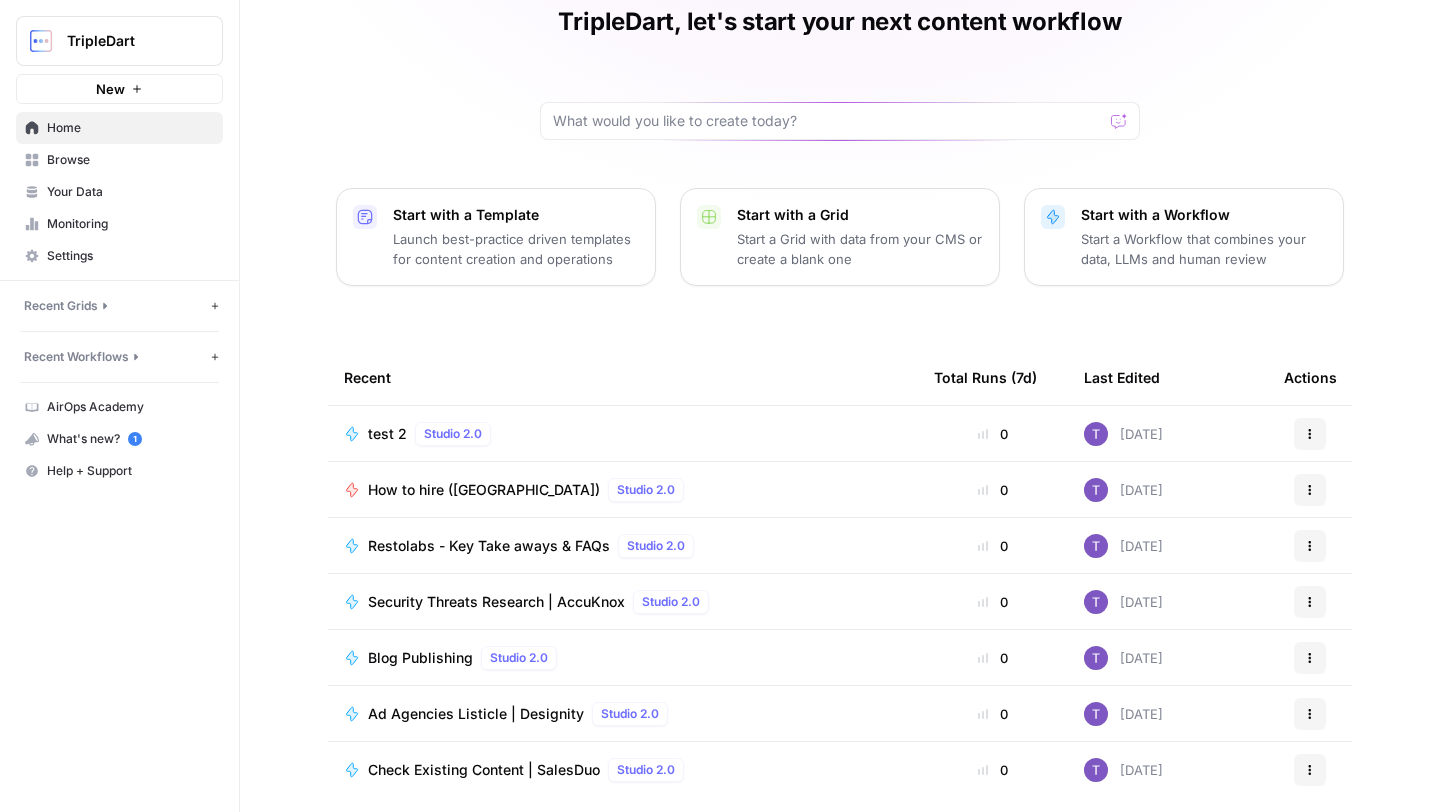 scroll, scrollTop: 108, scrollLeft: 0, axis: vertical 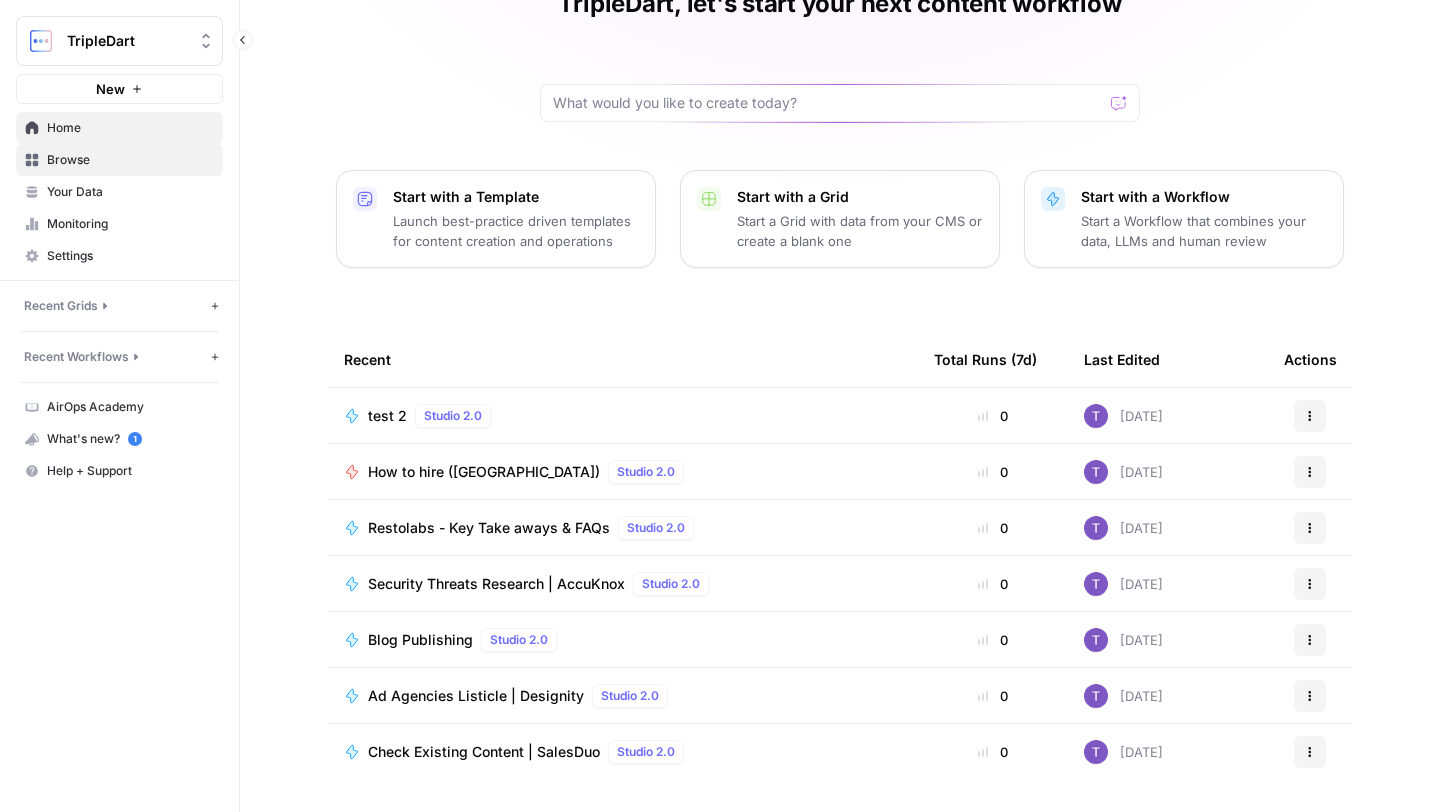 click on "Browse" at bounding box center [130, 160] 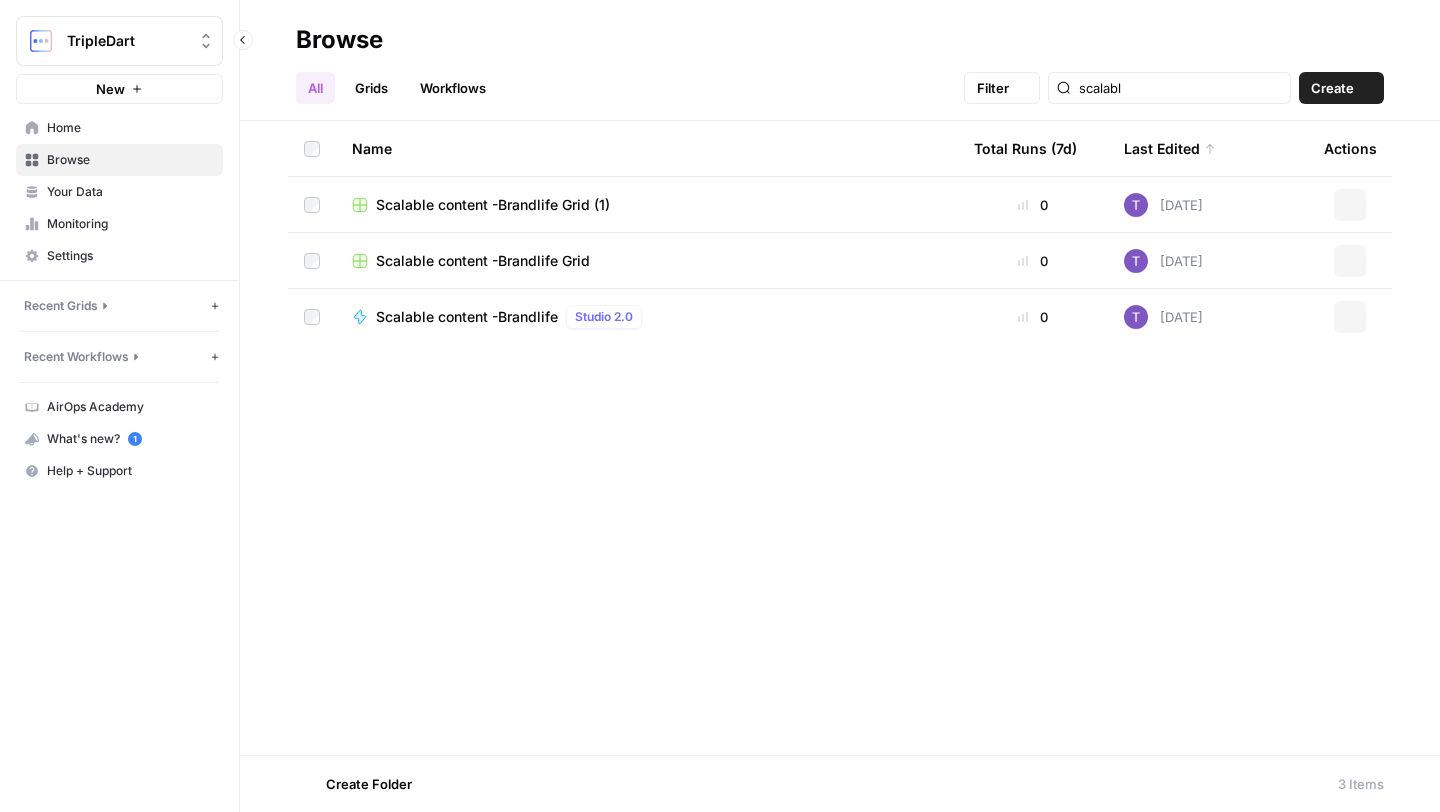 scroll, scrollTop: 0, scrollLeft: 0, axis: both 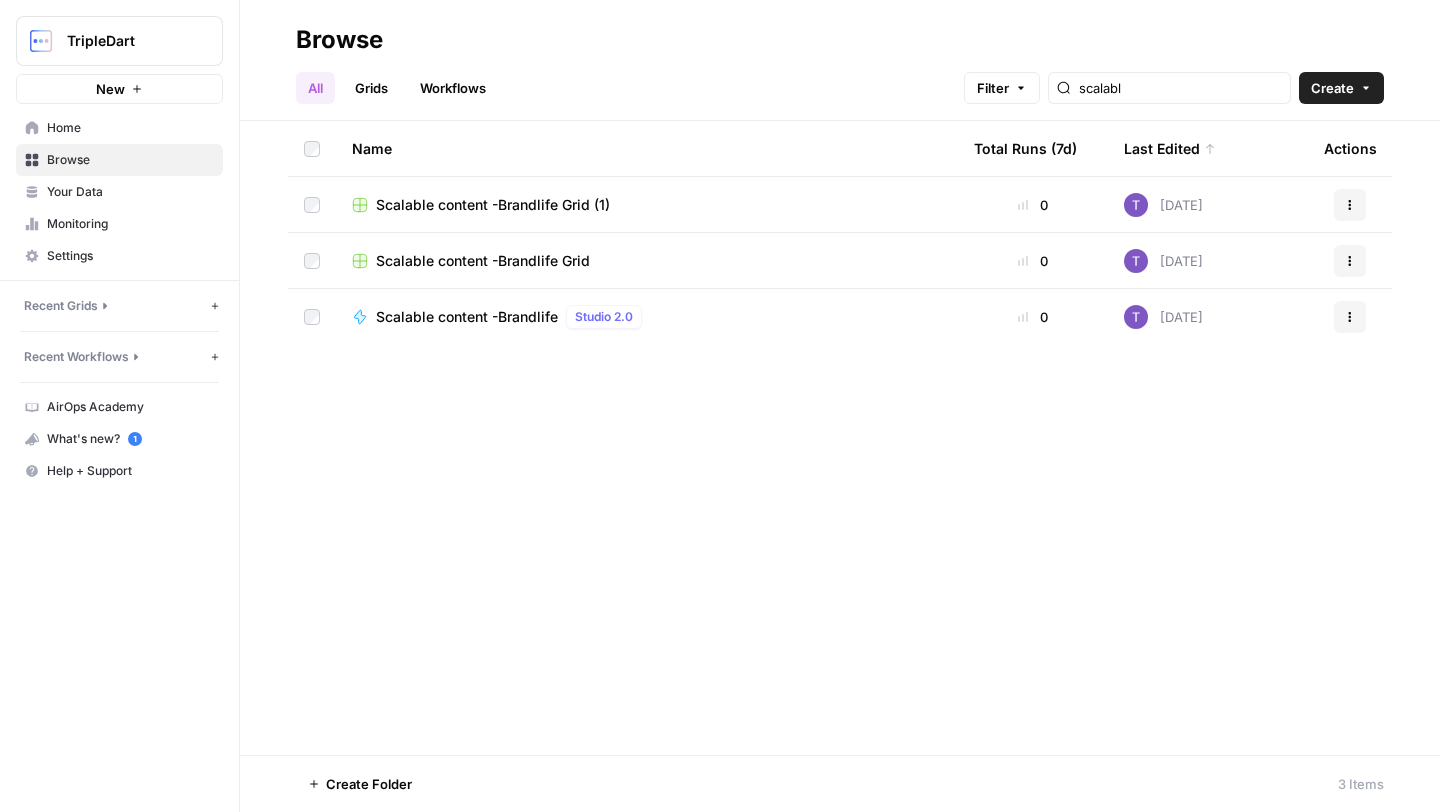 click on "All Grids Workflows Filter scalabl Create" at bounding box center [840, 80] 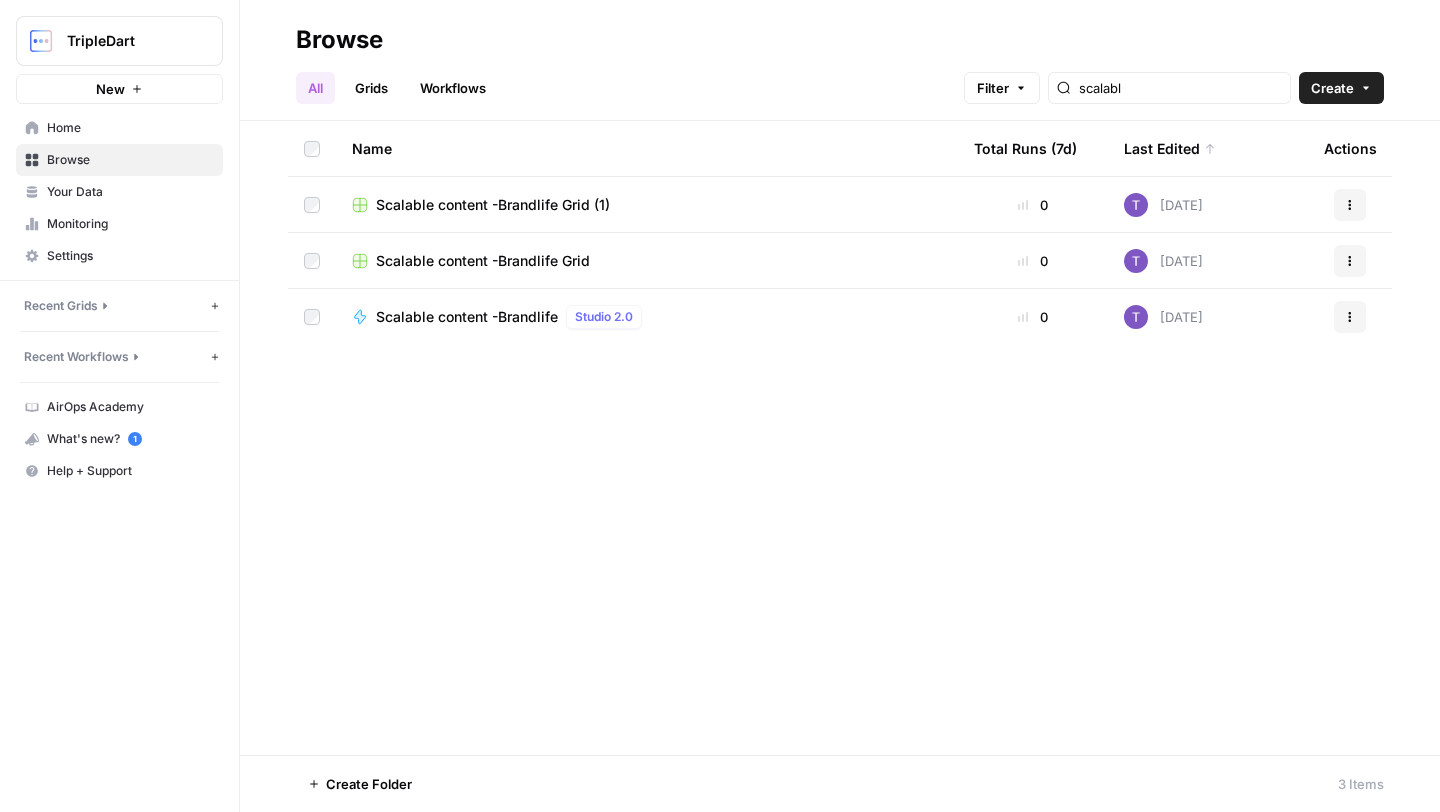 click on "Browse" at bounding box center [840, 40] 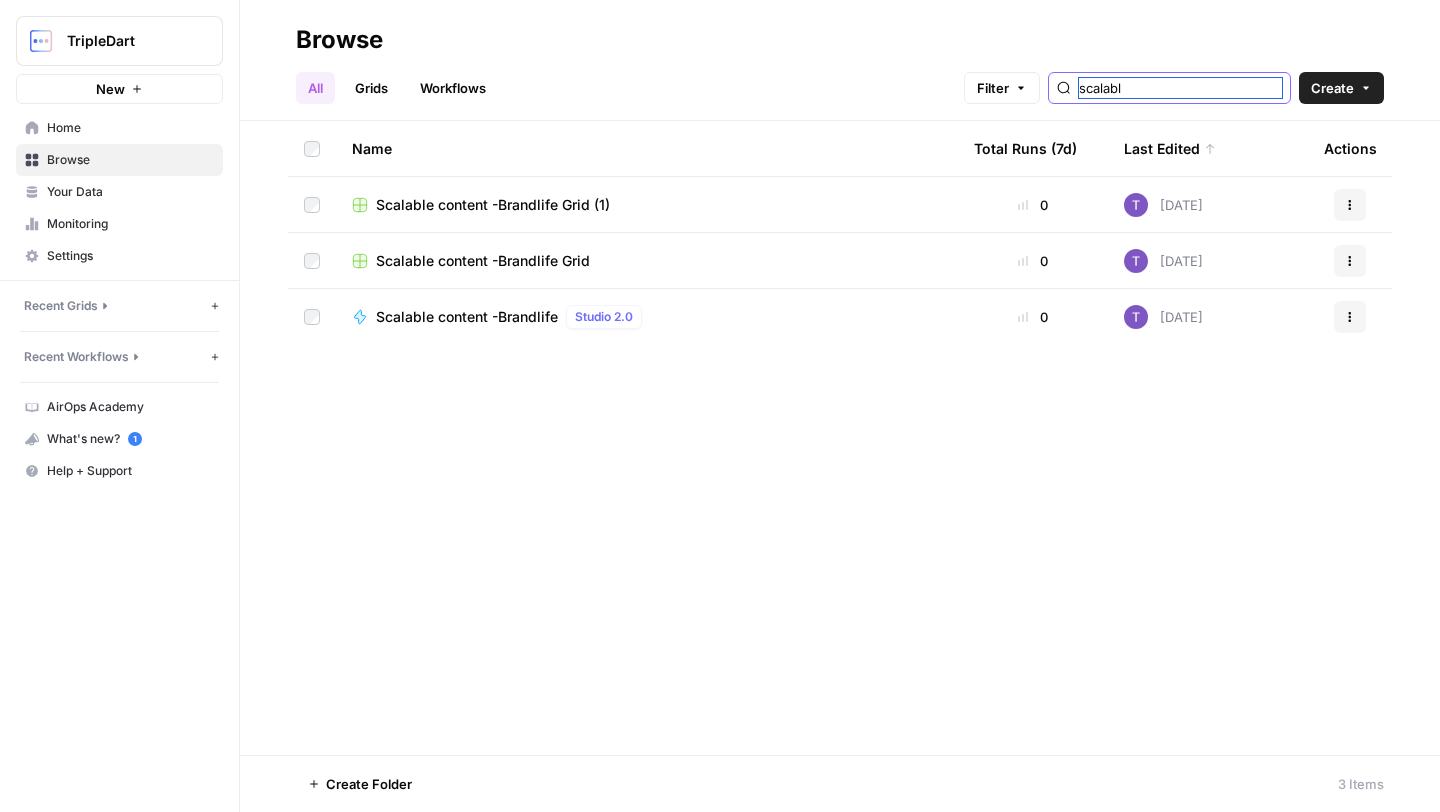click on "scalabl" at bounding box center [1180, 88] 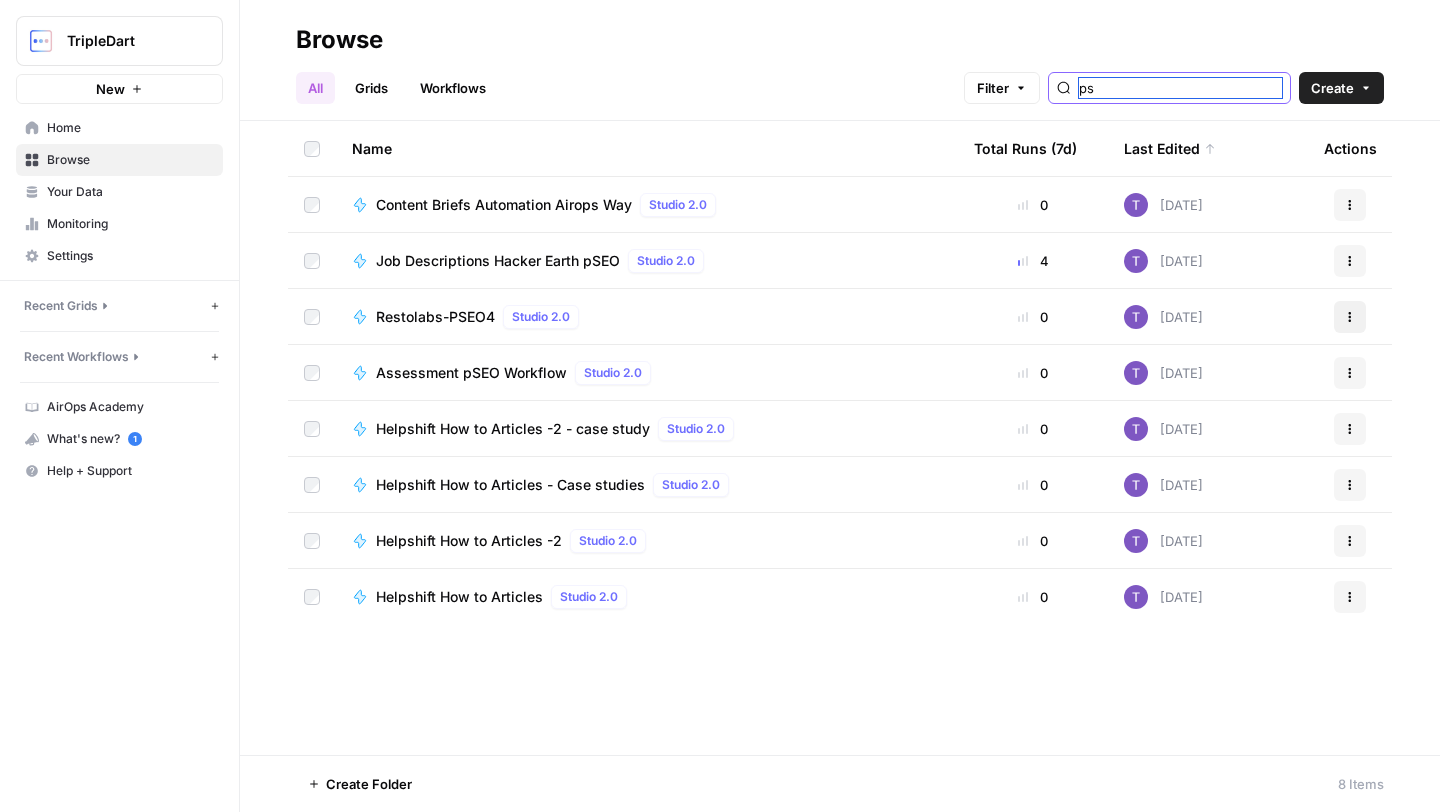 type on "ps" 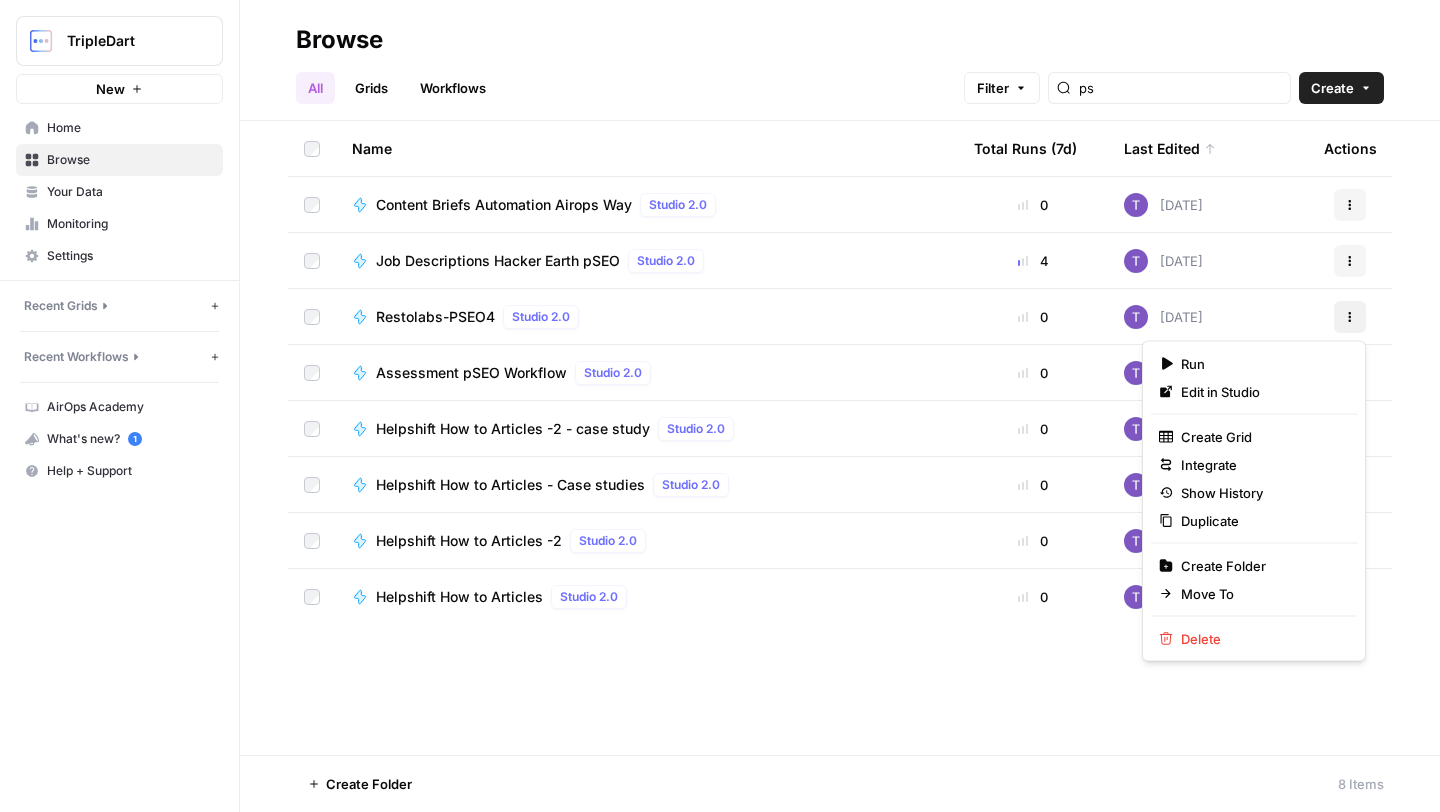 click on "Actions" at bounding box center (1350, 317) 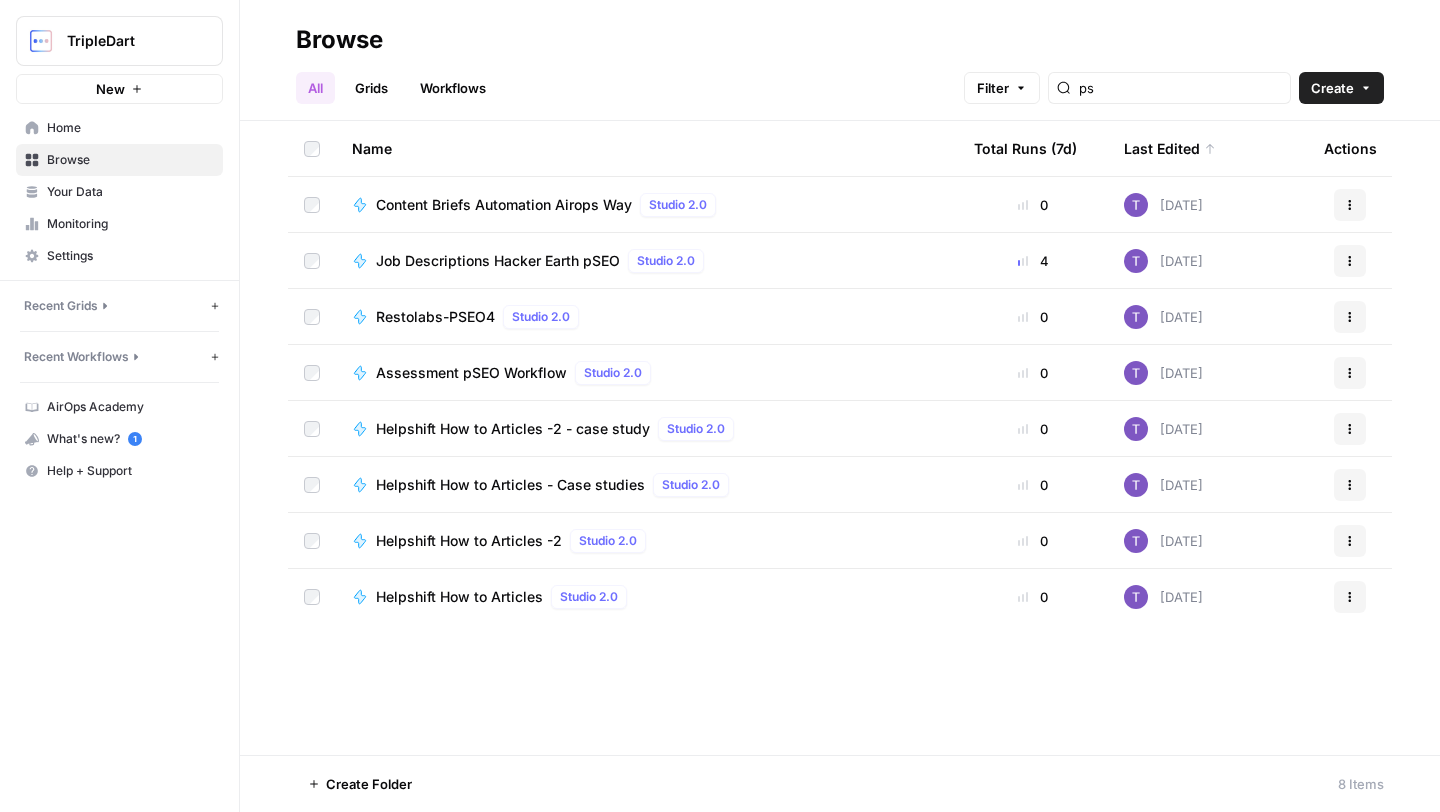click on "Restolabs-PSEO4" at bounding box center [435, 317] 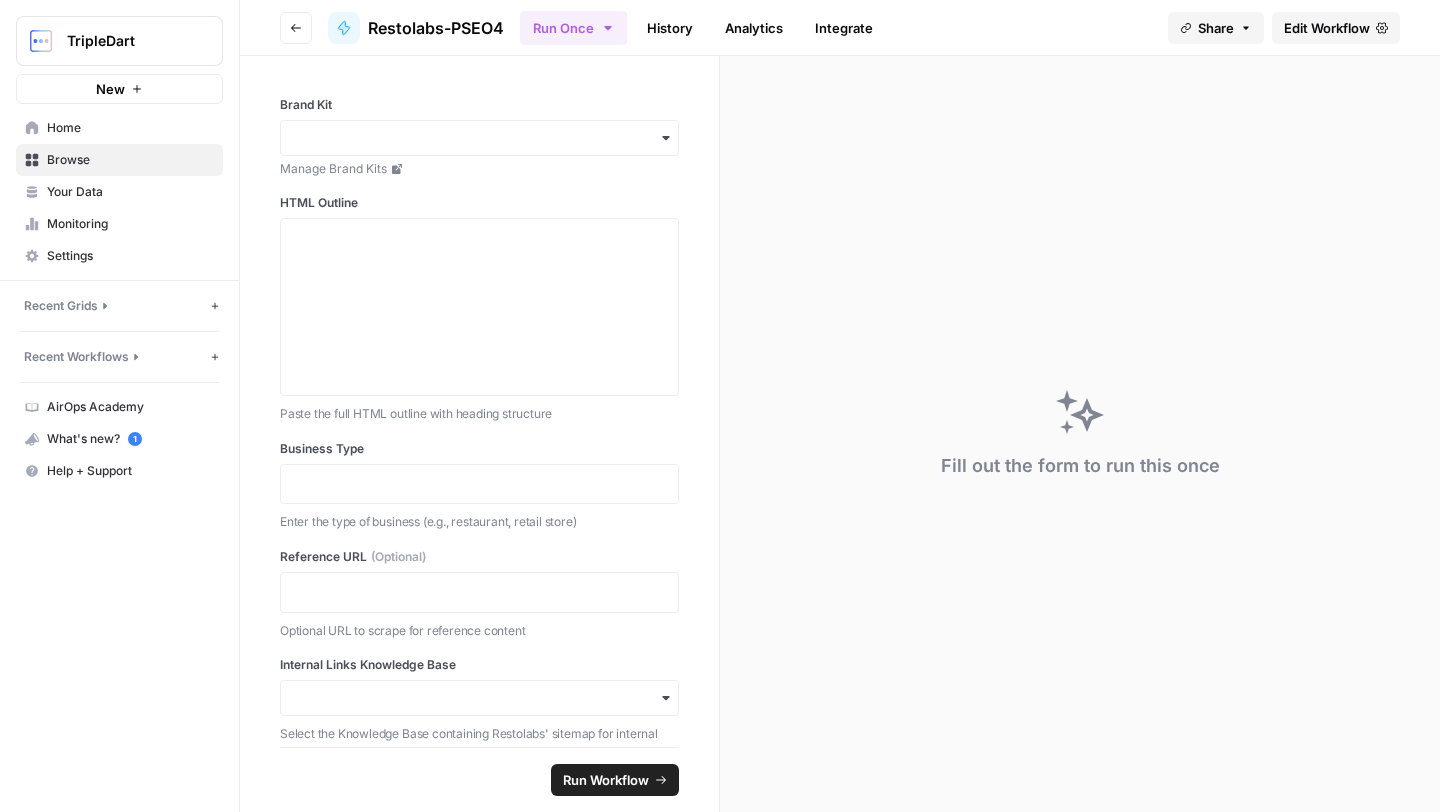 scroll, scrollTop: 40, scrollLeft: 0, axis: vertical 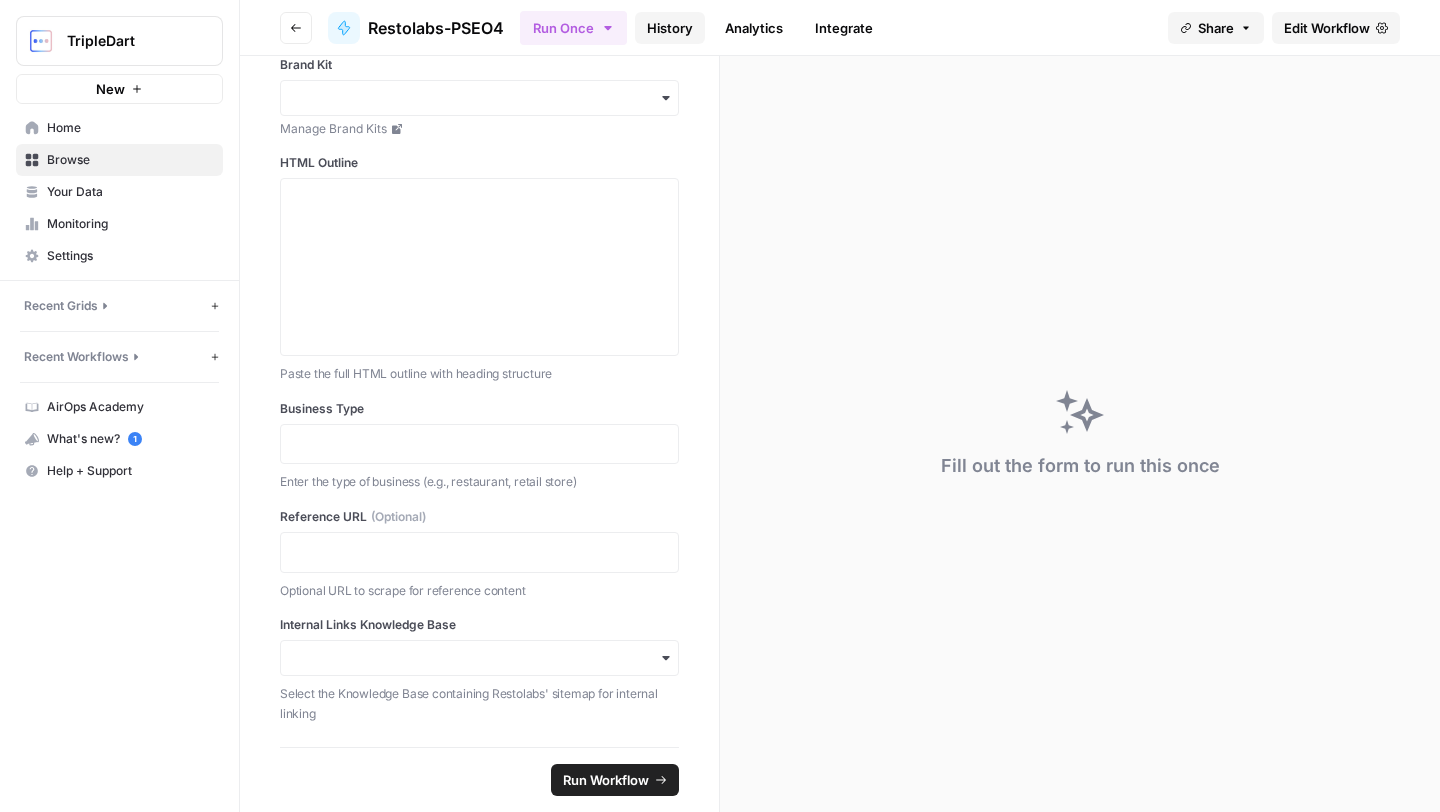 click on "History" at bounding box center (670, 28) 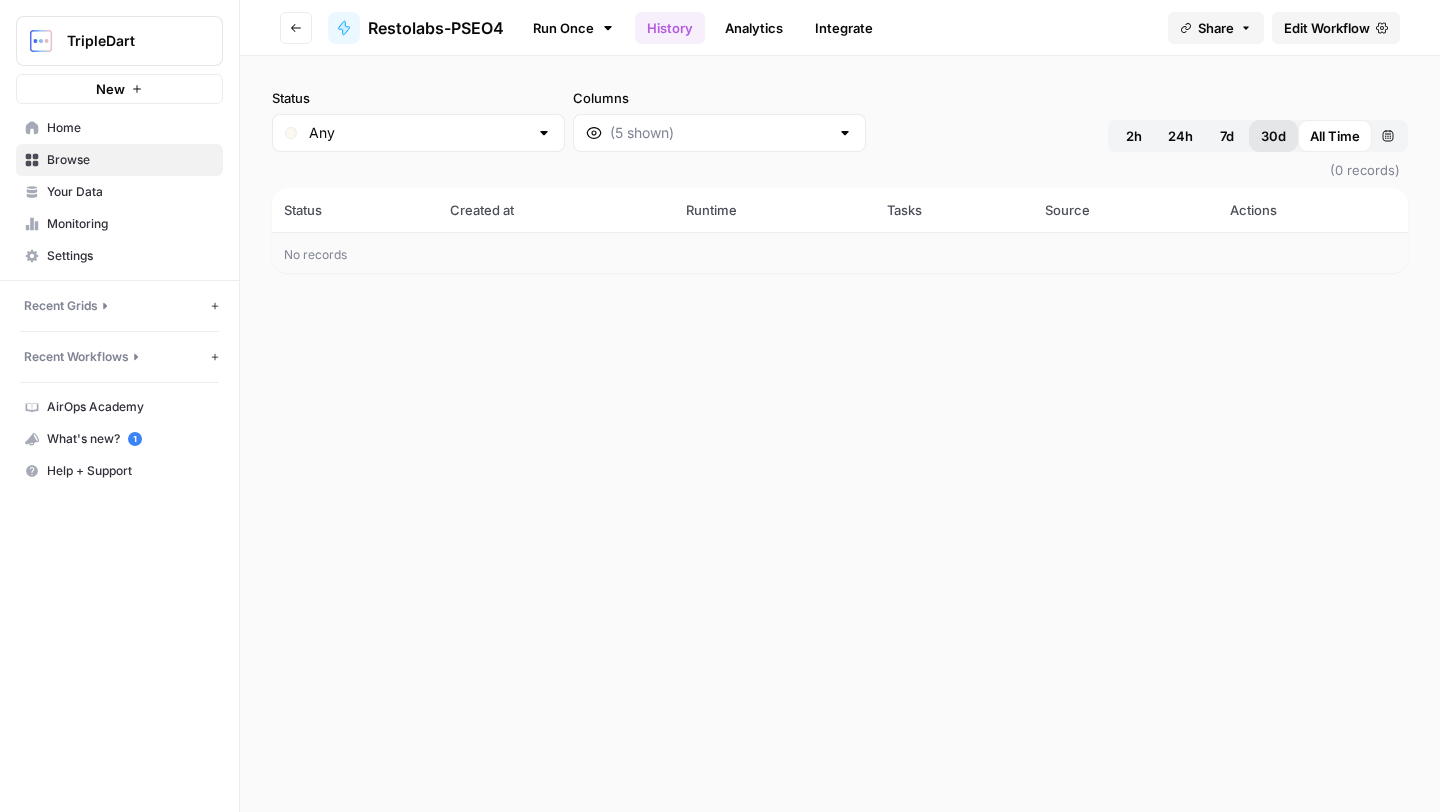 click on "30d" at bounding box center [1273, 136] 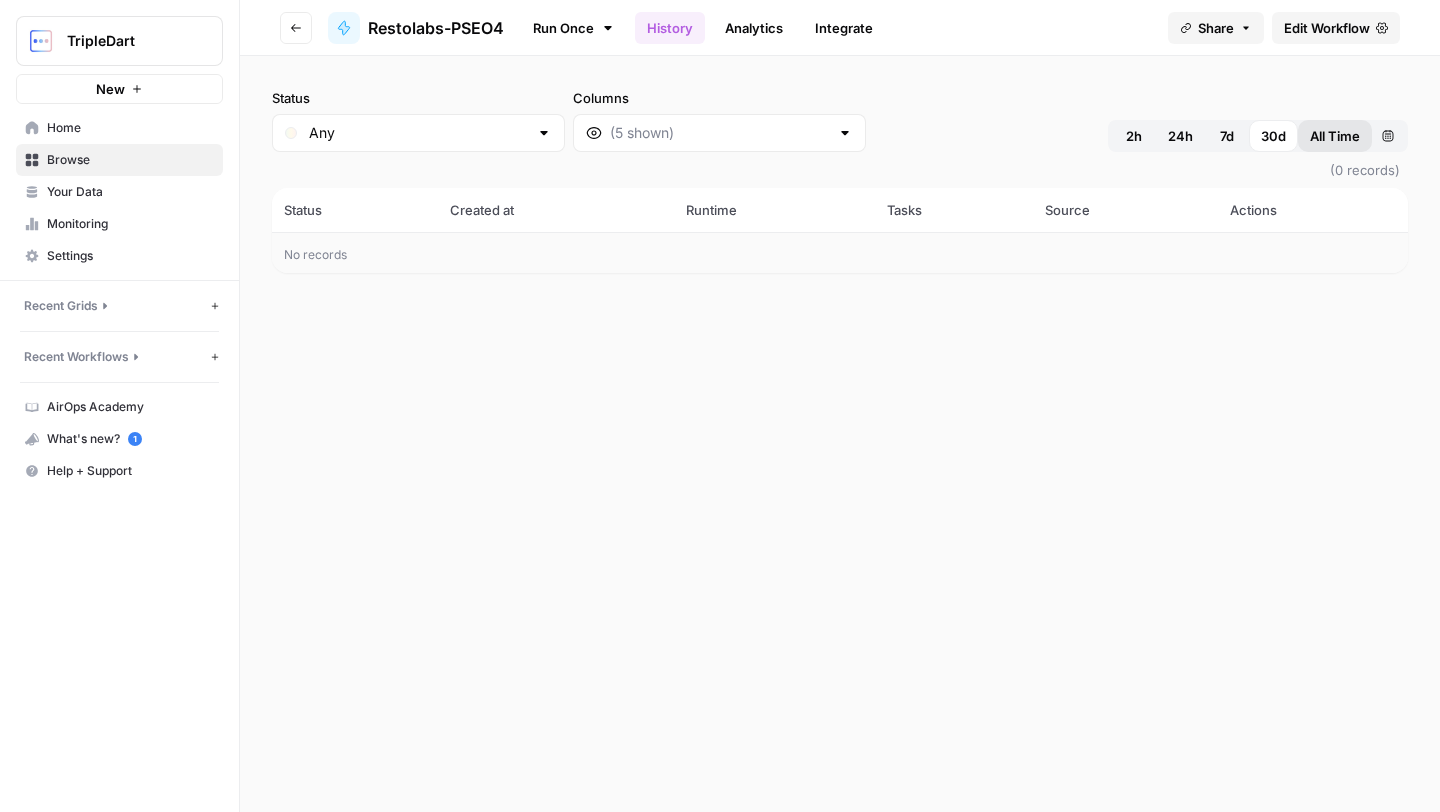 click on "All Time" at bounding box center (1335, 136) 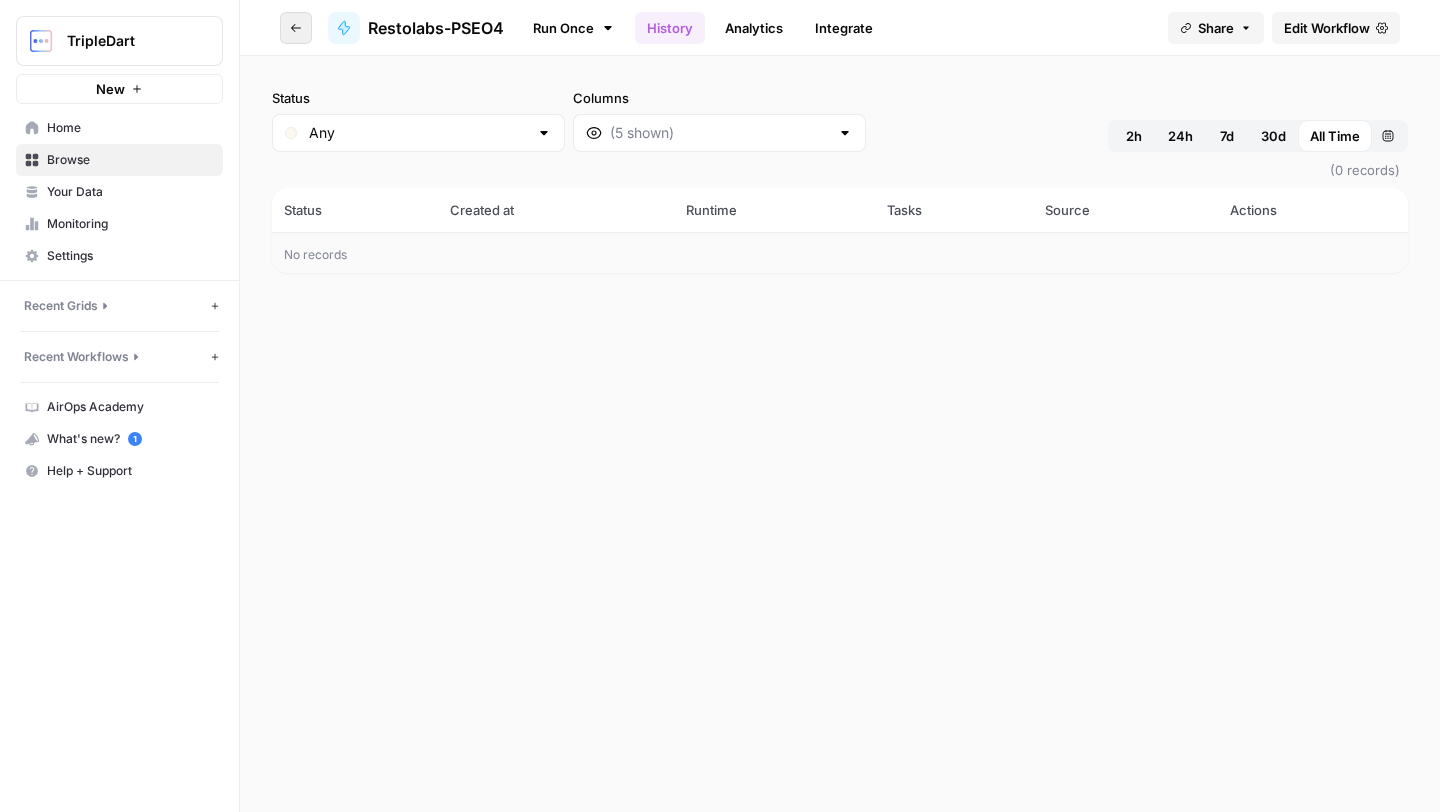 click on "Go back" at bounding box center (296, 28) 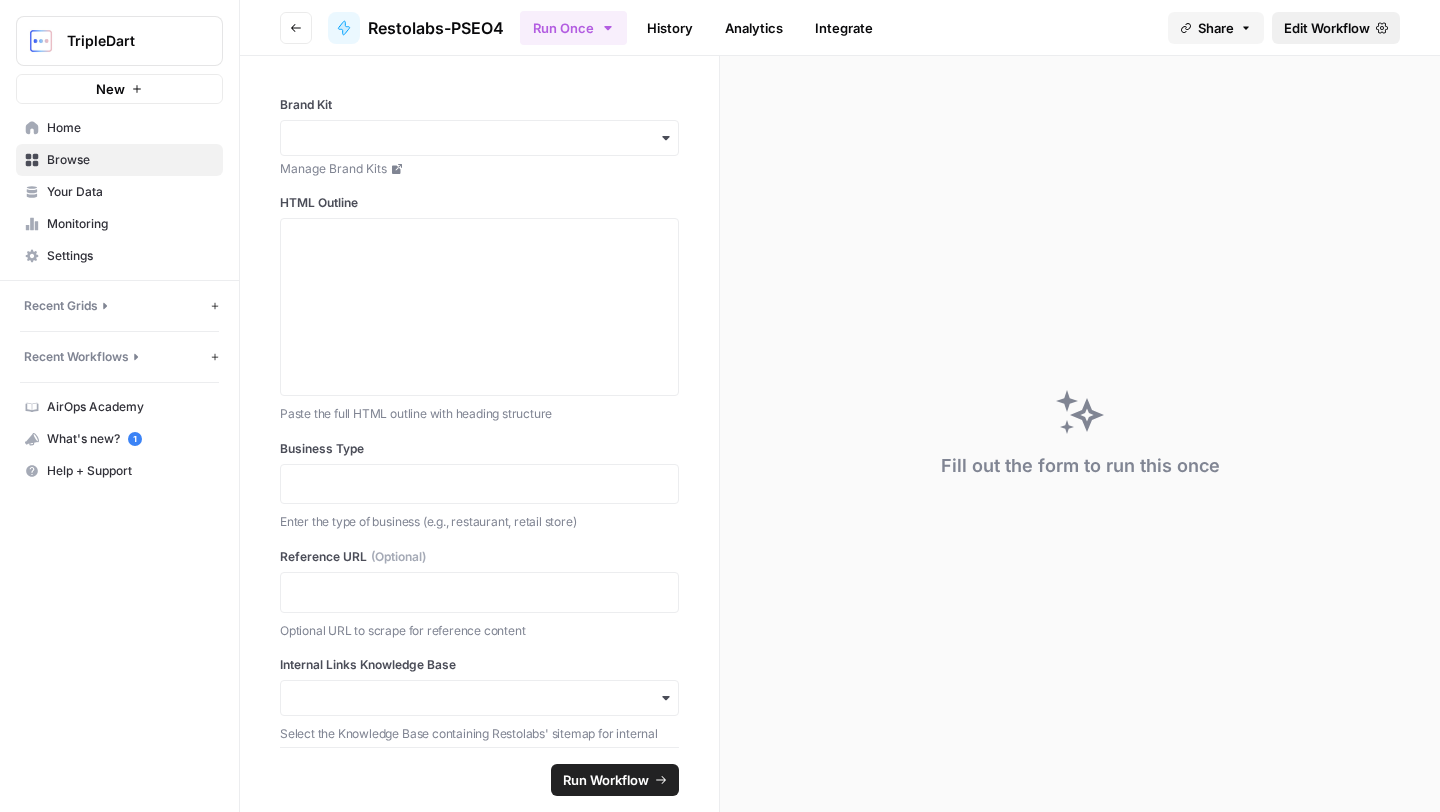 click on "Edit Workflow" at bounding box center (1327, 28) 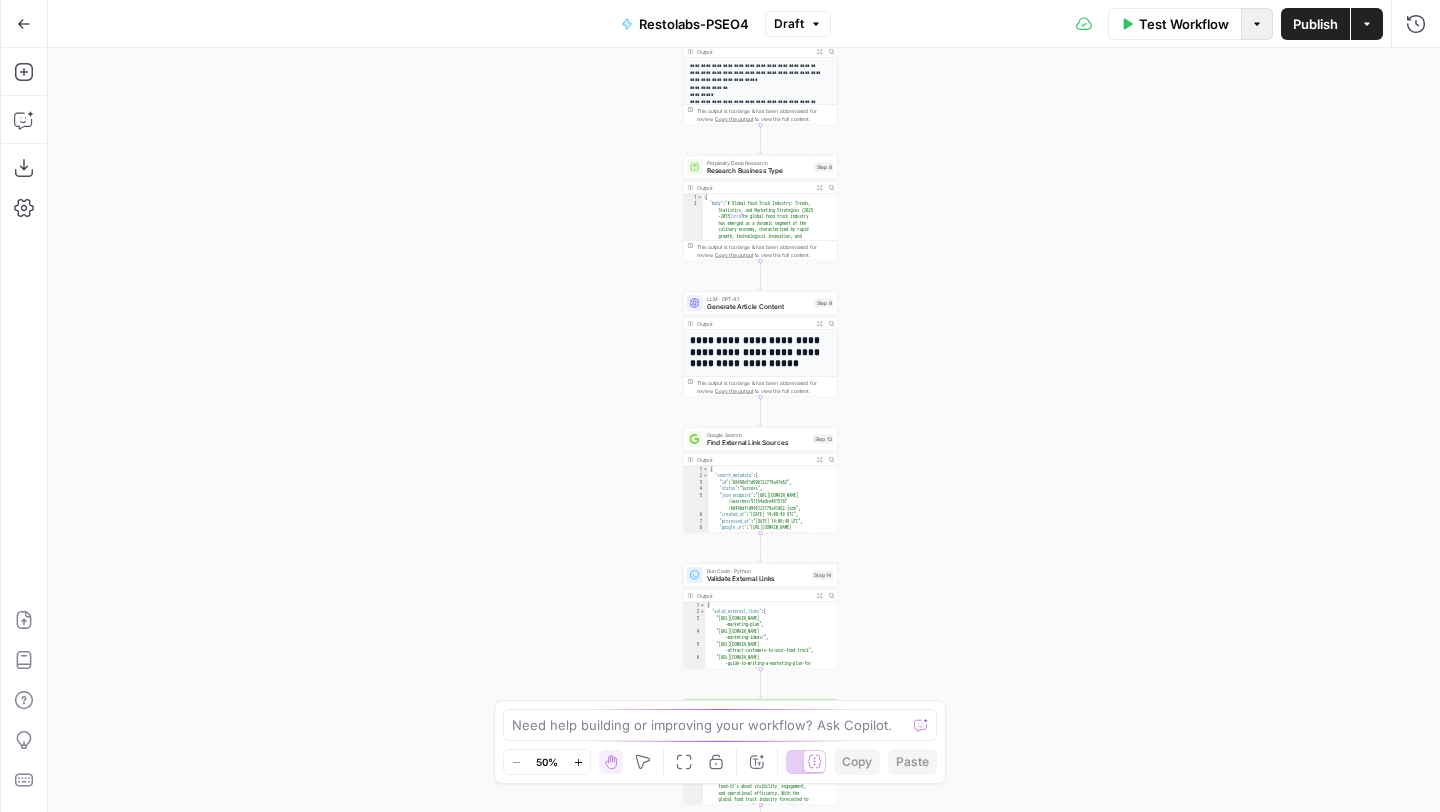 click on "Options" at bounding box center [1257, 24] 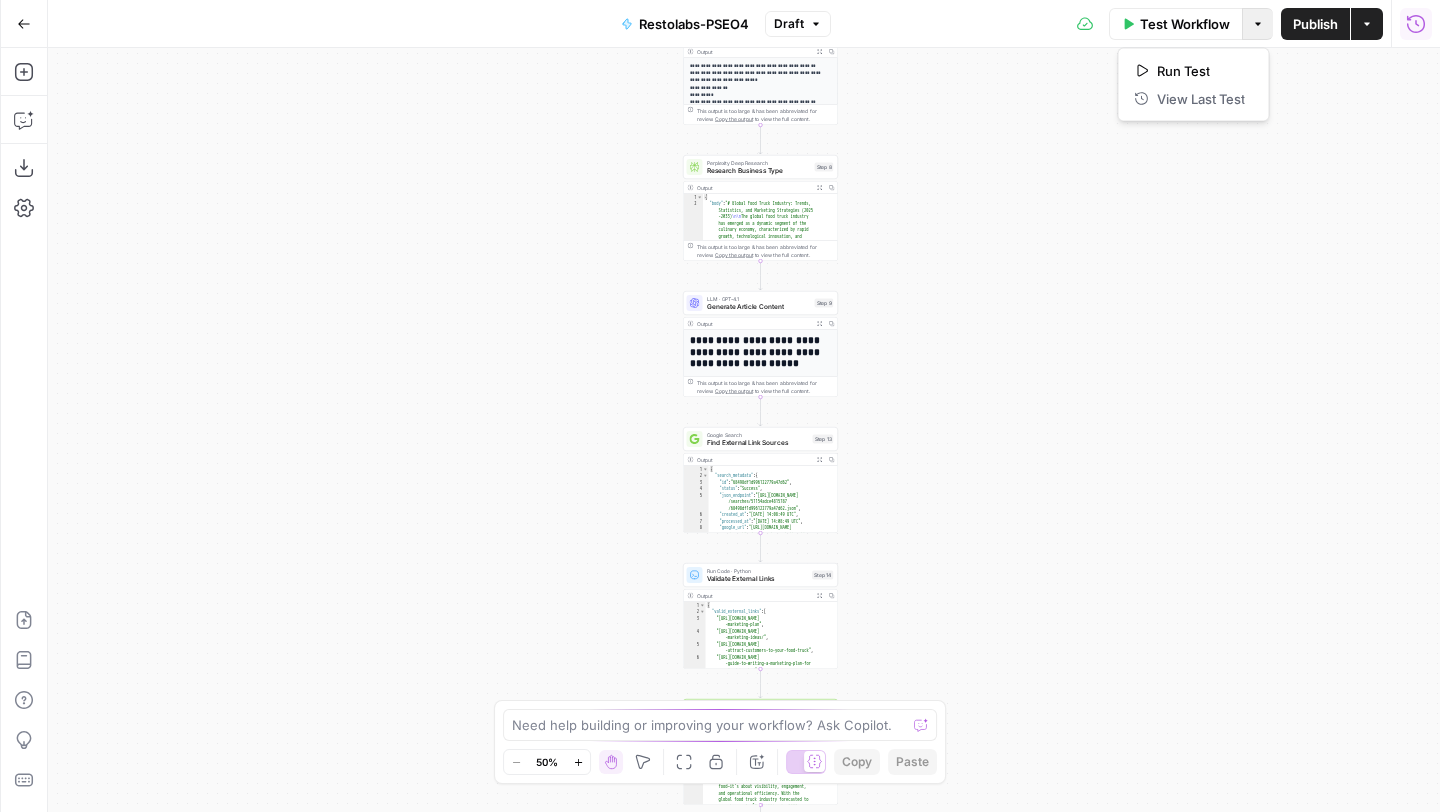 click 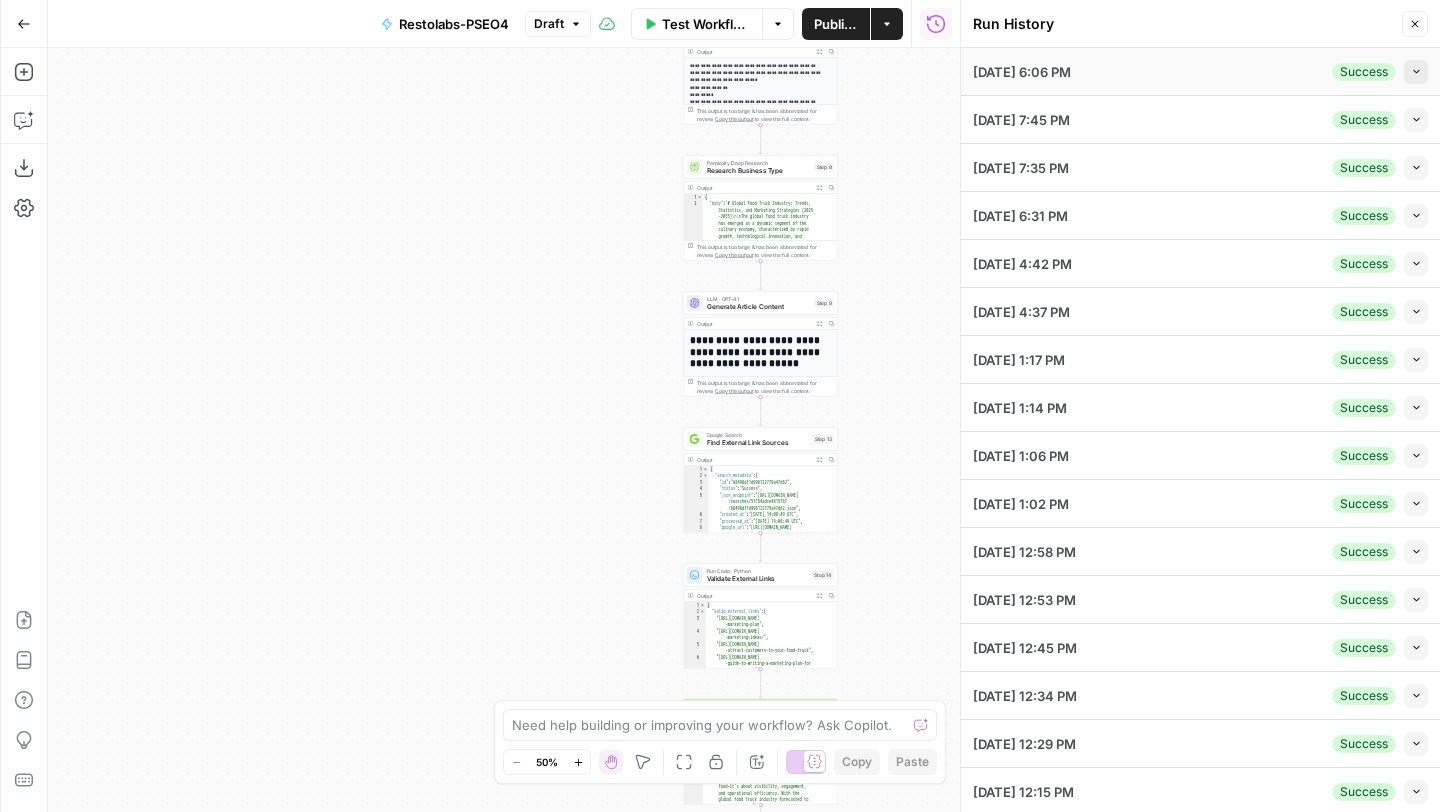 click 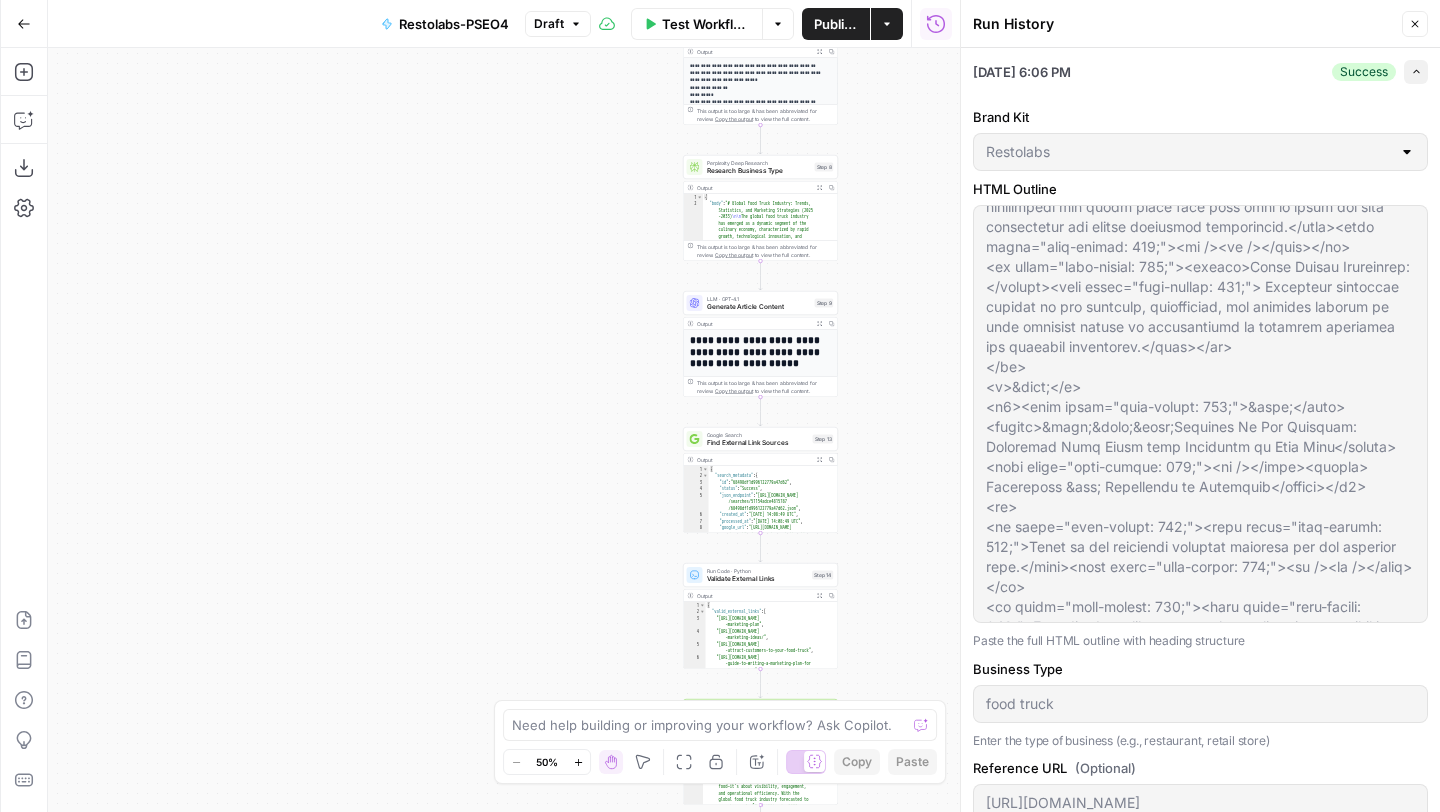 scroll, scrollTop: 2260, scrollLeft: 0, axis: vertical 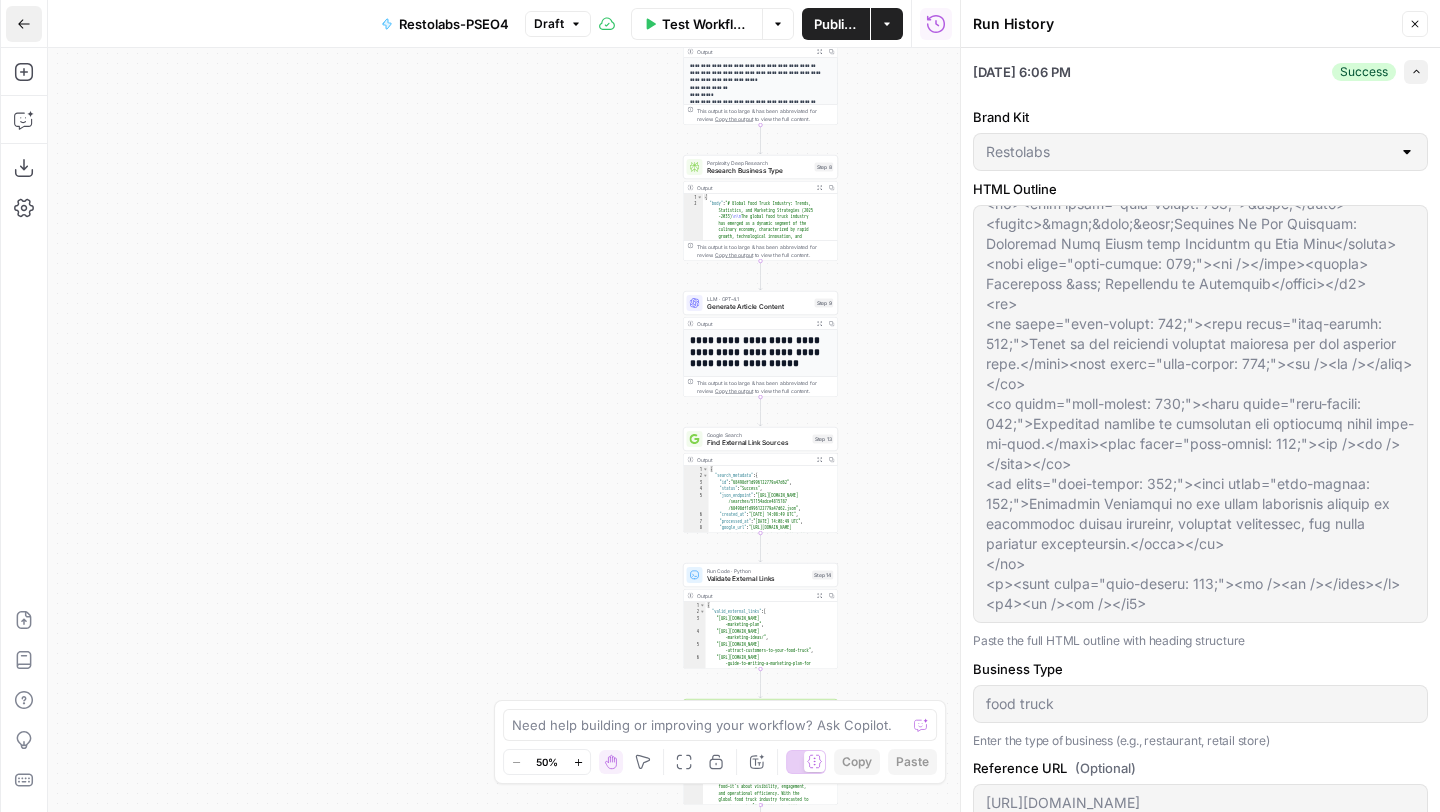 click 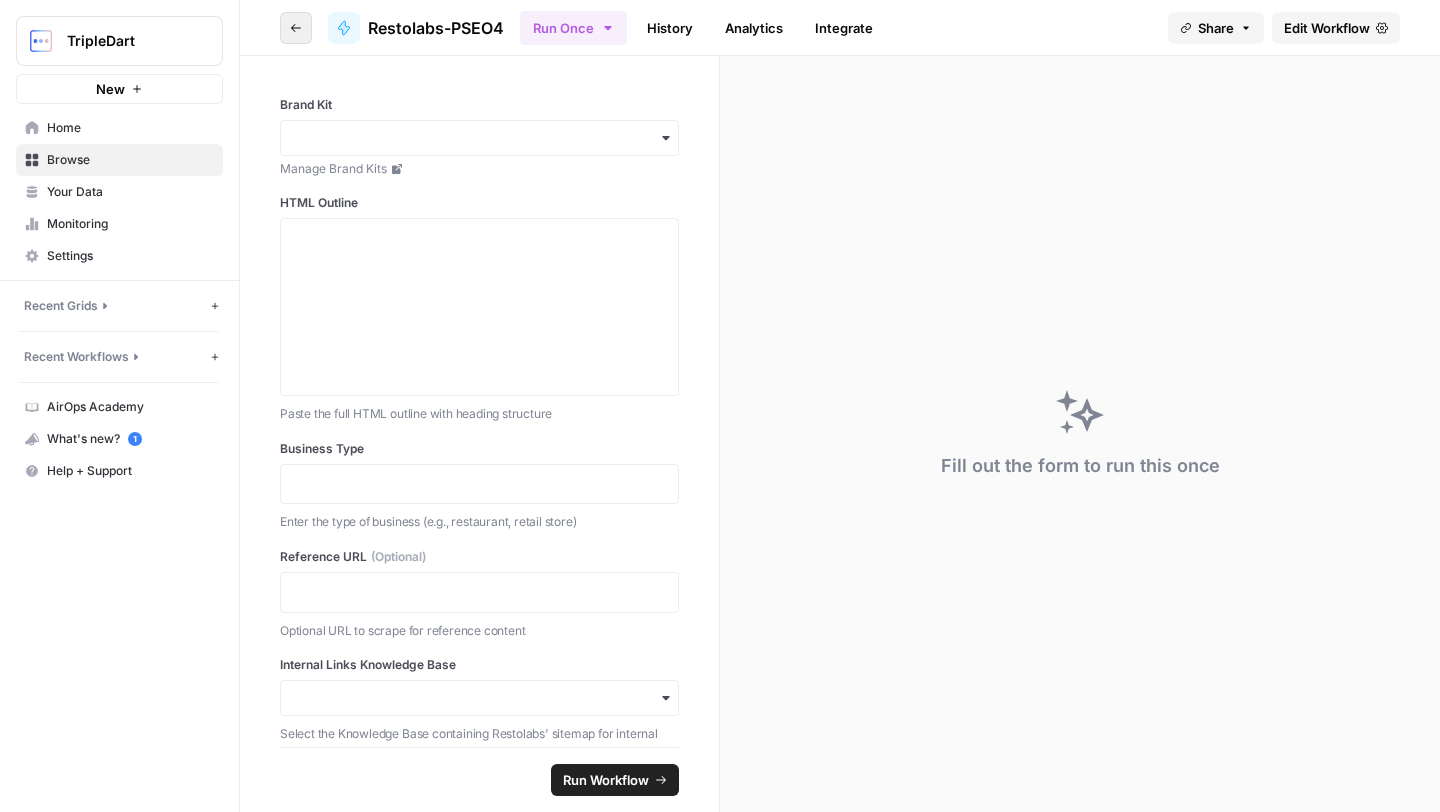 click on "Go back" at bounding box center (296, 28) 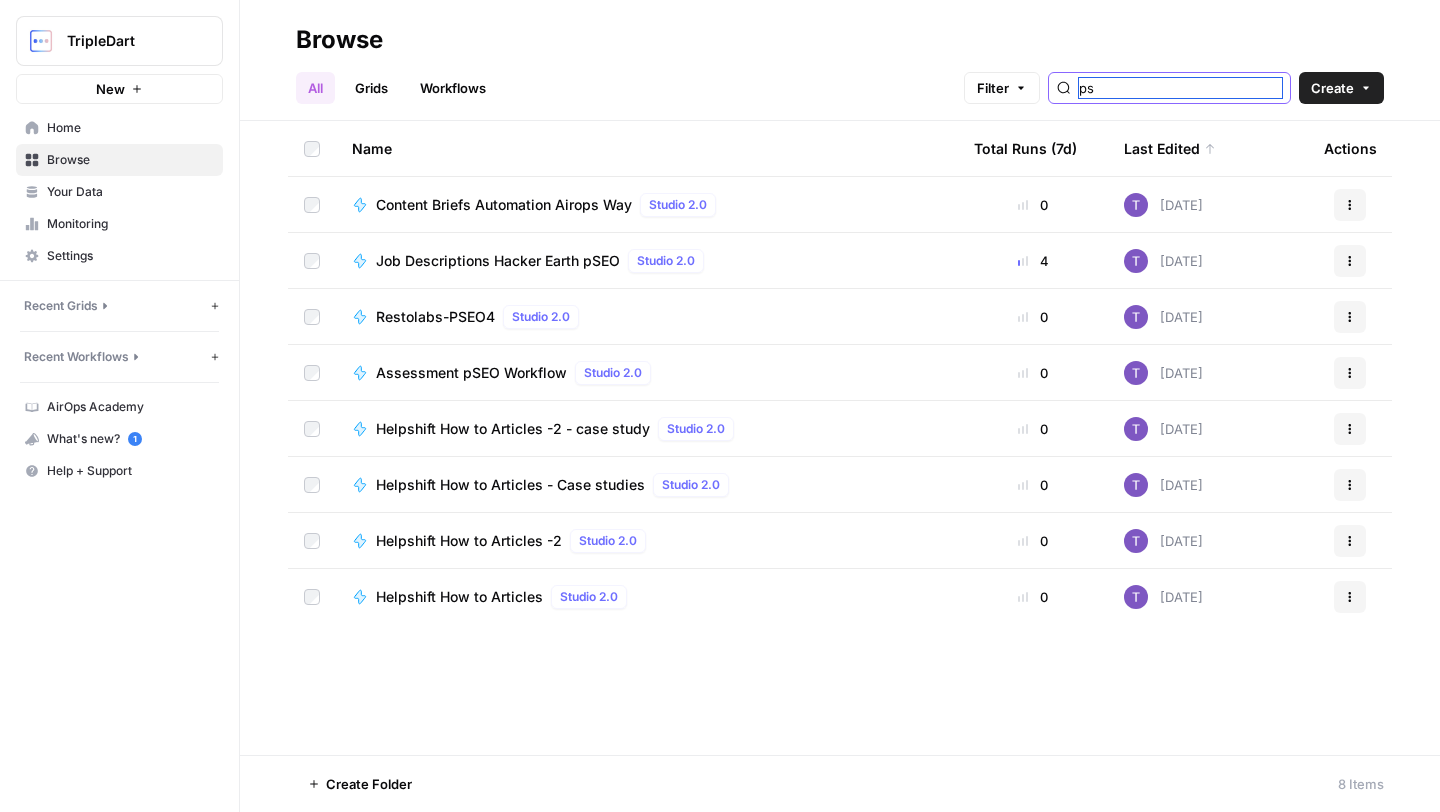 click on "ps" at bounding box center (1180, 88) 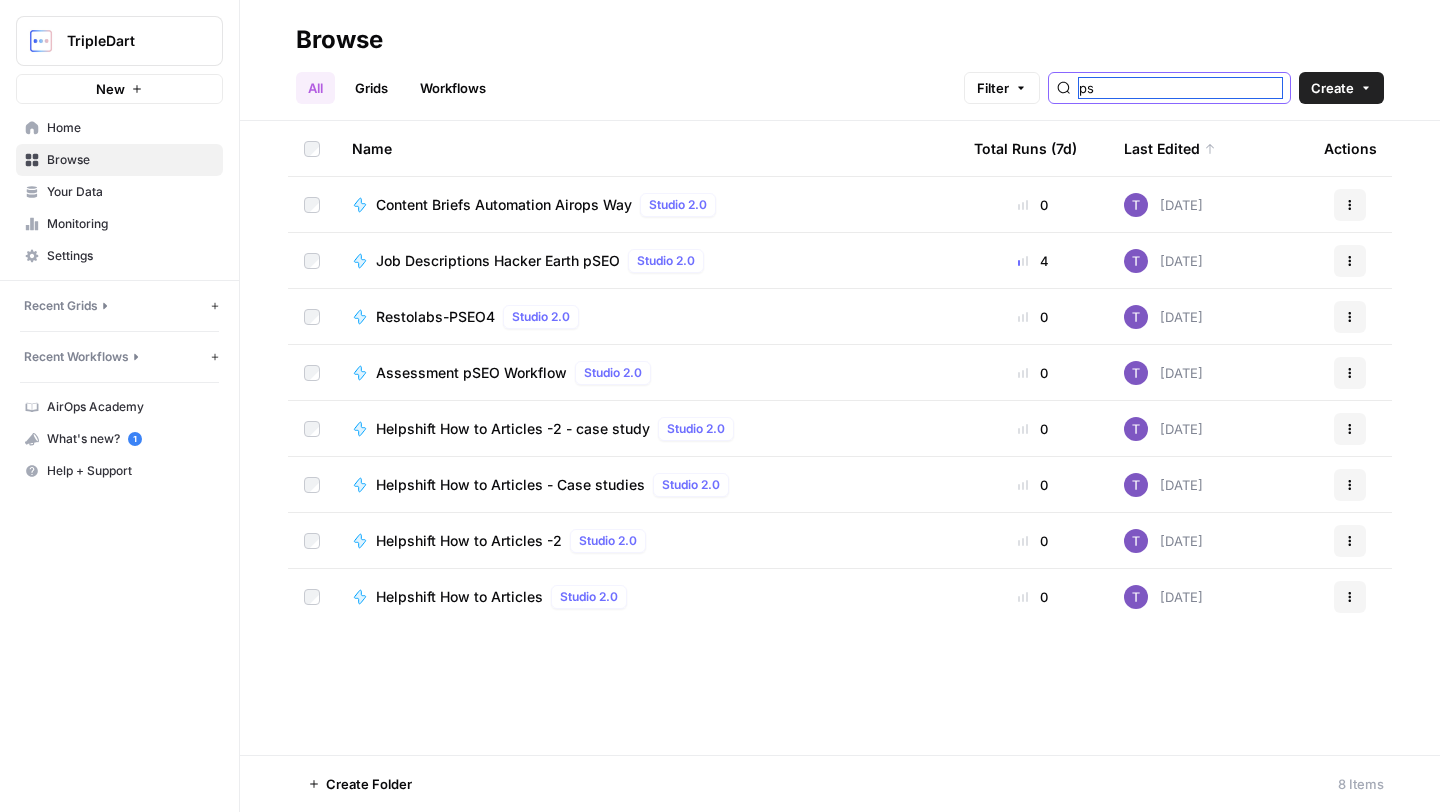 type on "\" 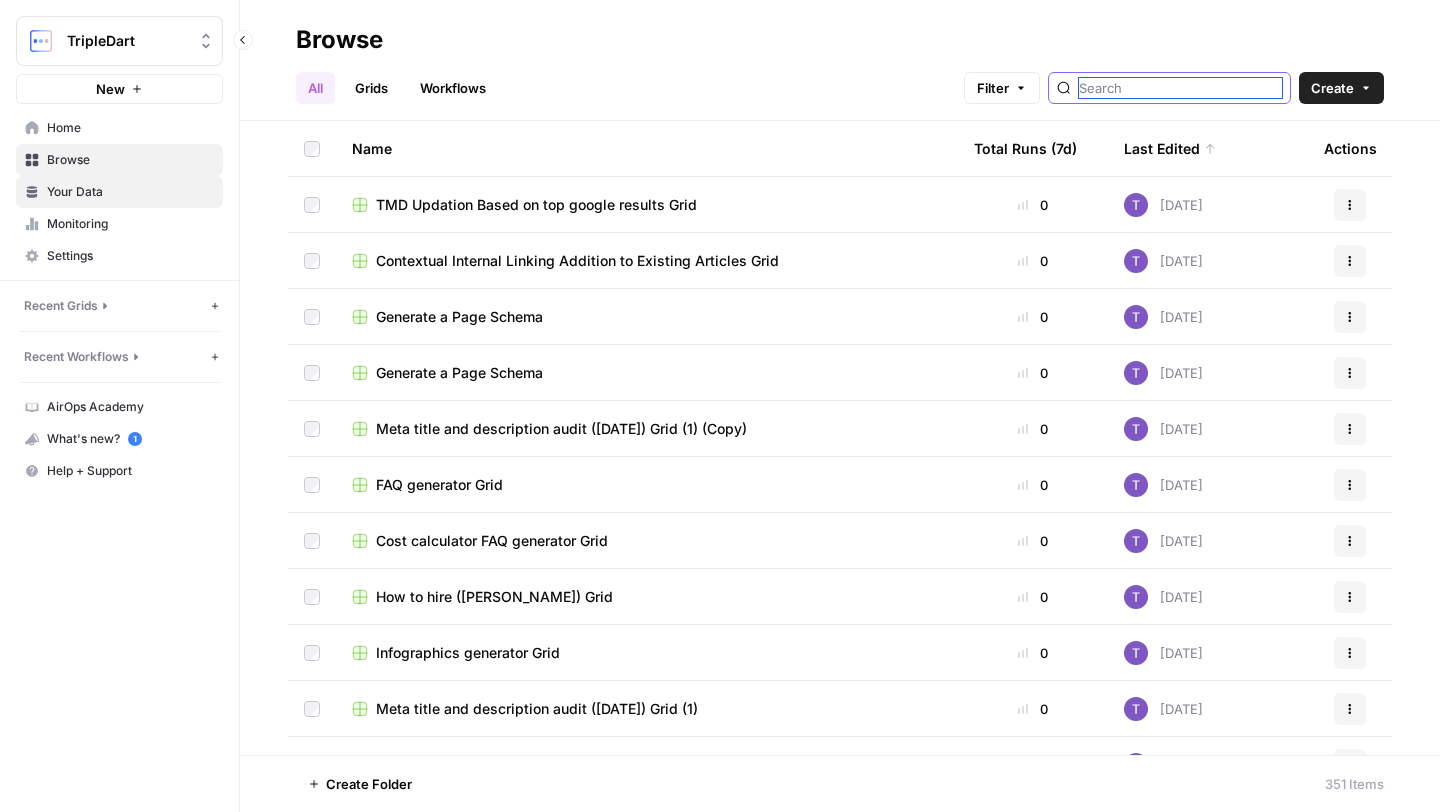 type 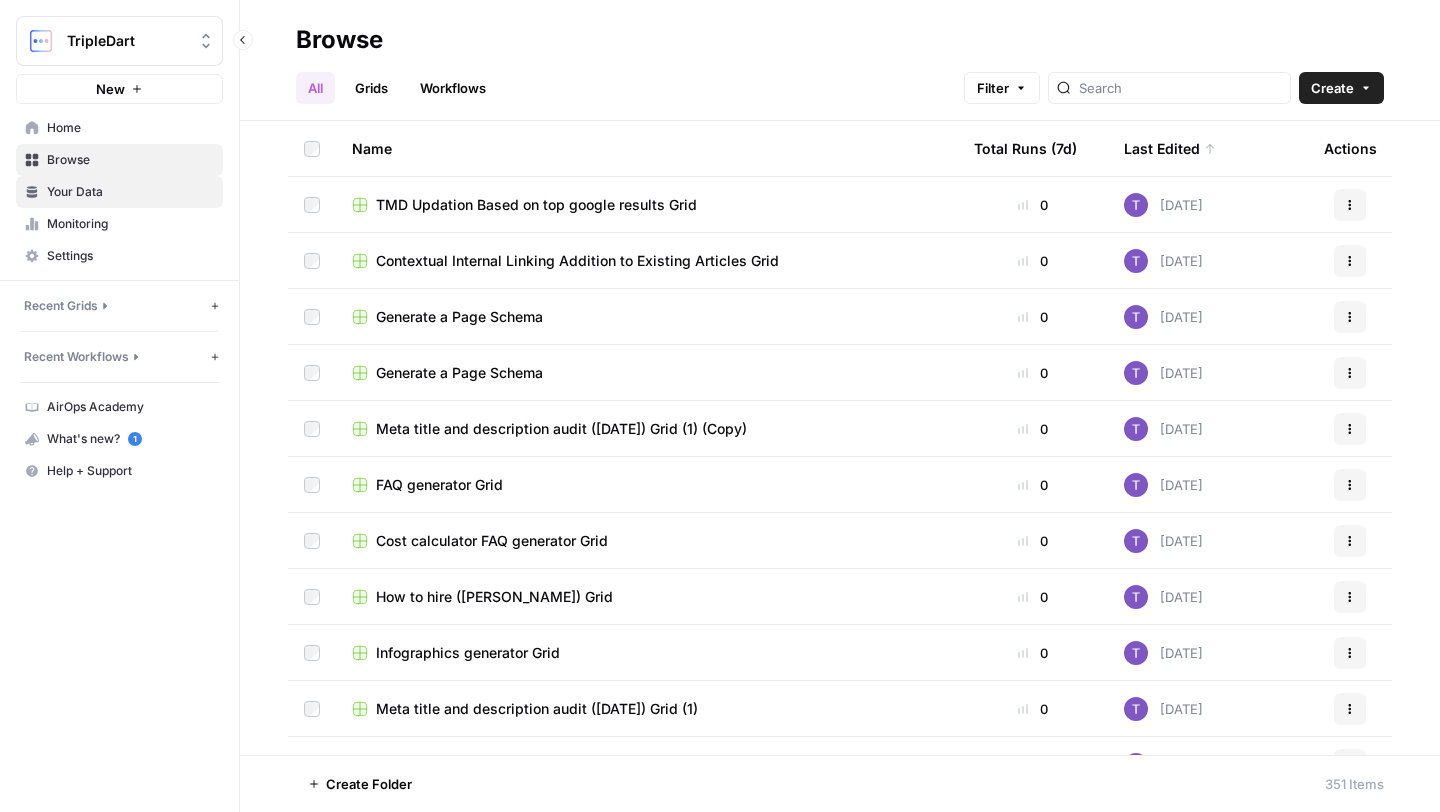 click on "Your Data" at bounding box center [119, 192] 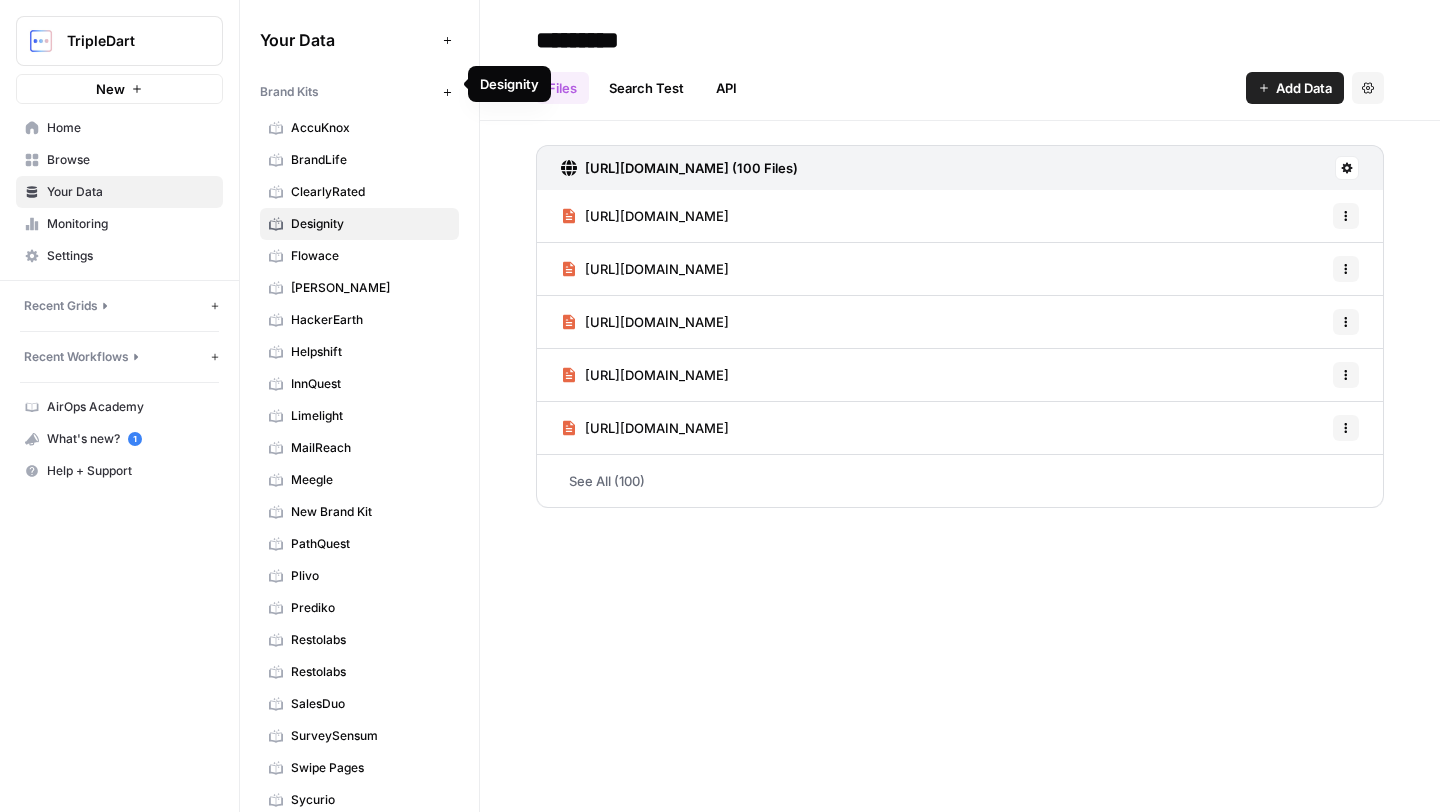 scroll, scrollTop: 340, scrollLeft: 0, axis: vertical 